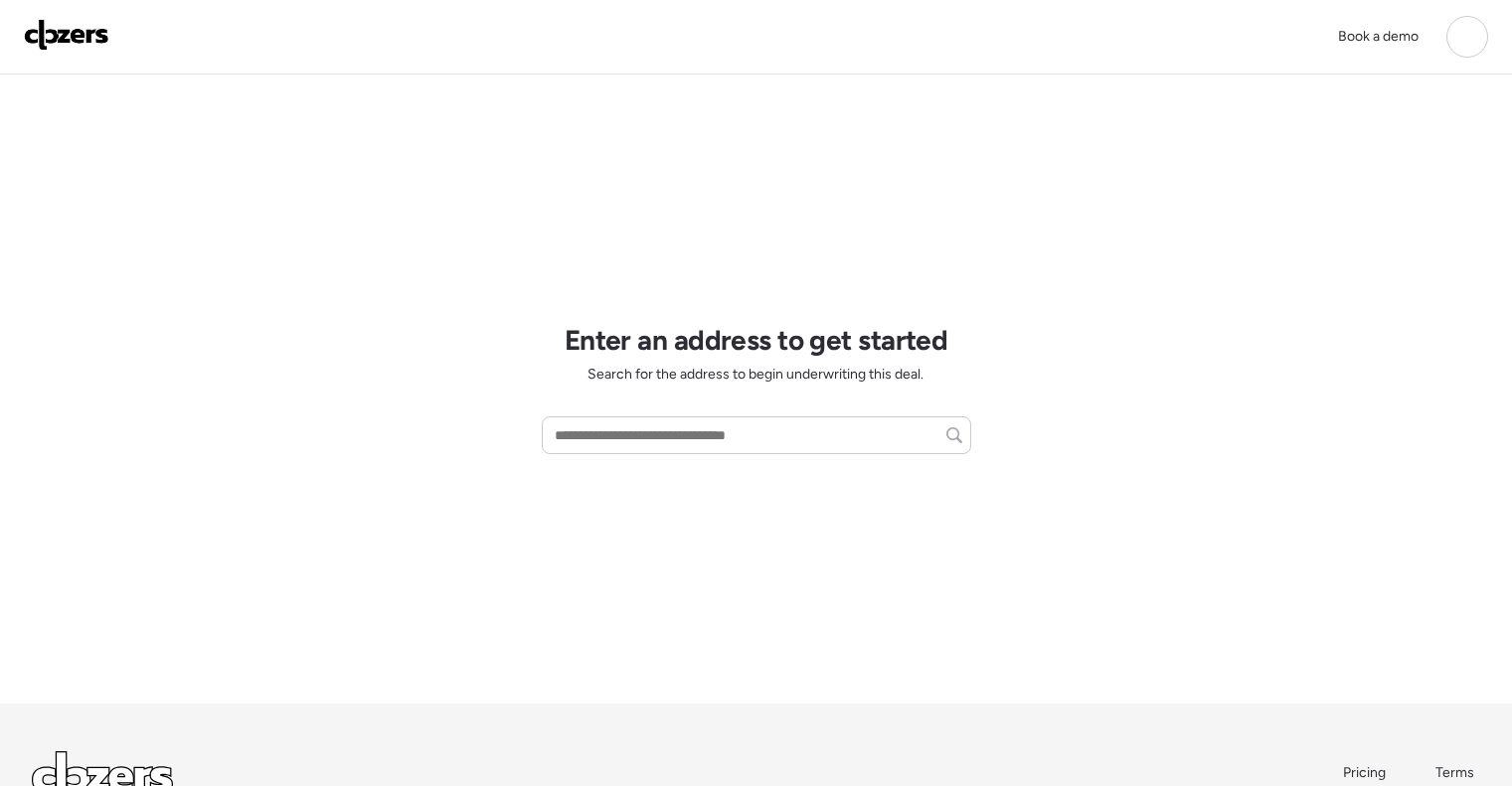 scroll, scrollTop: 0, scrollLeft: 0, axis: both 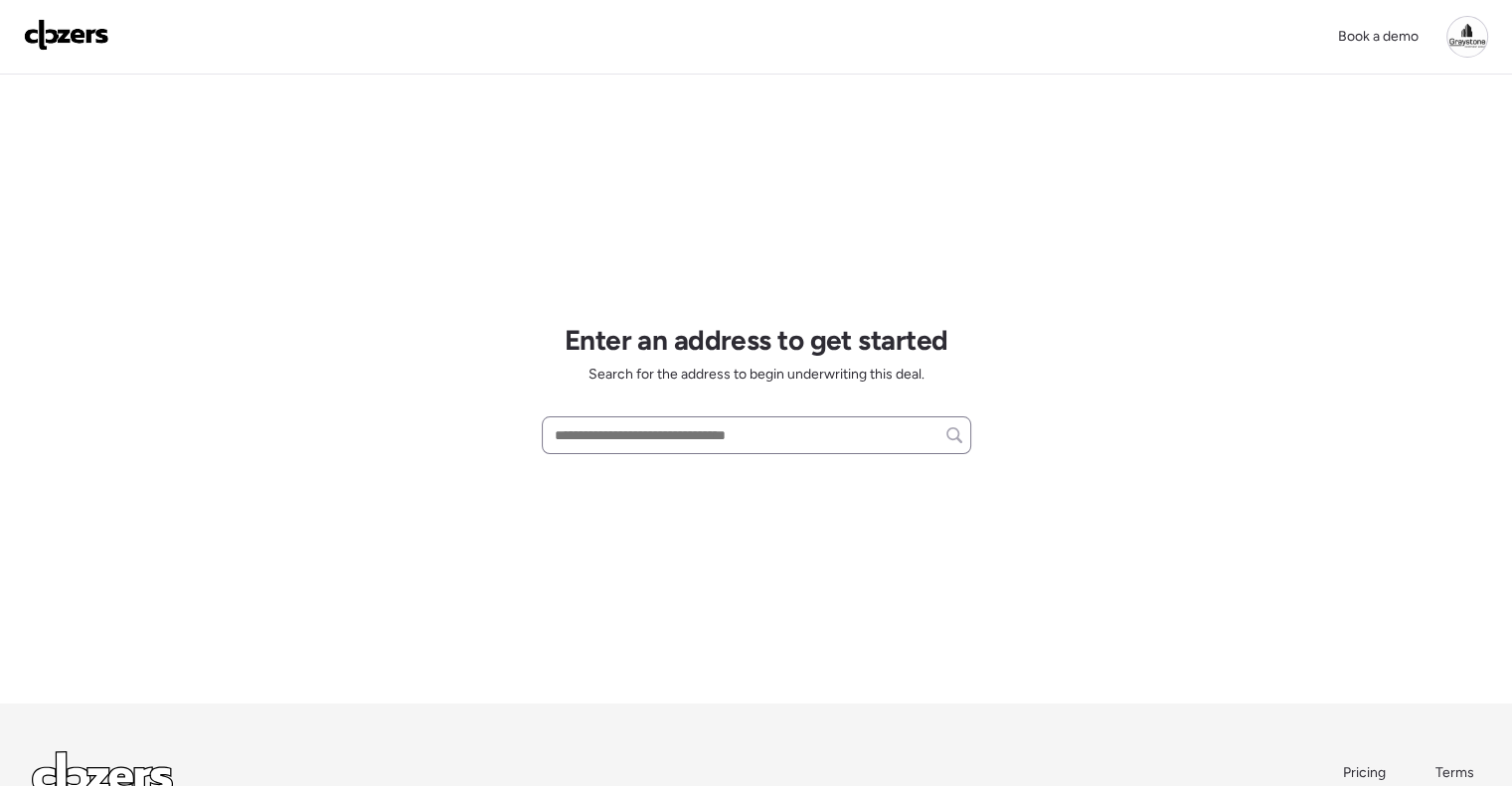 drag, startPoint x: 688, startPoint y: 420, endPoint x: 679, endPoint y: 429, distance: 12.727922 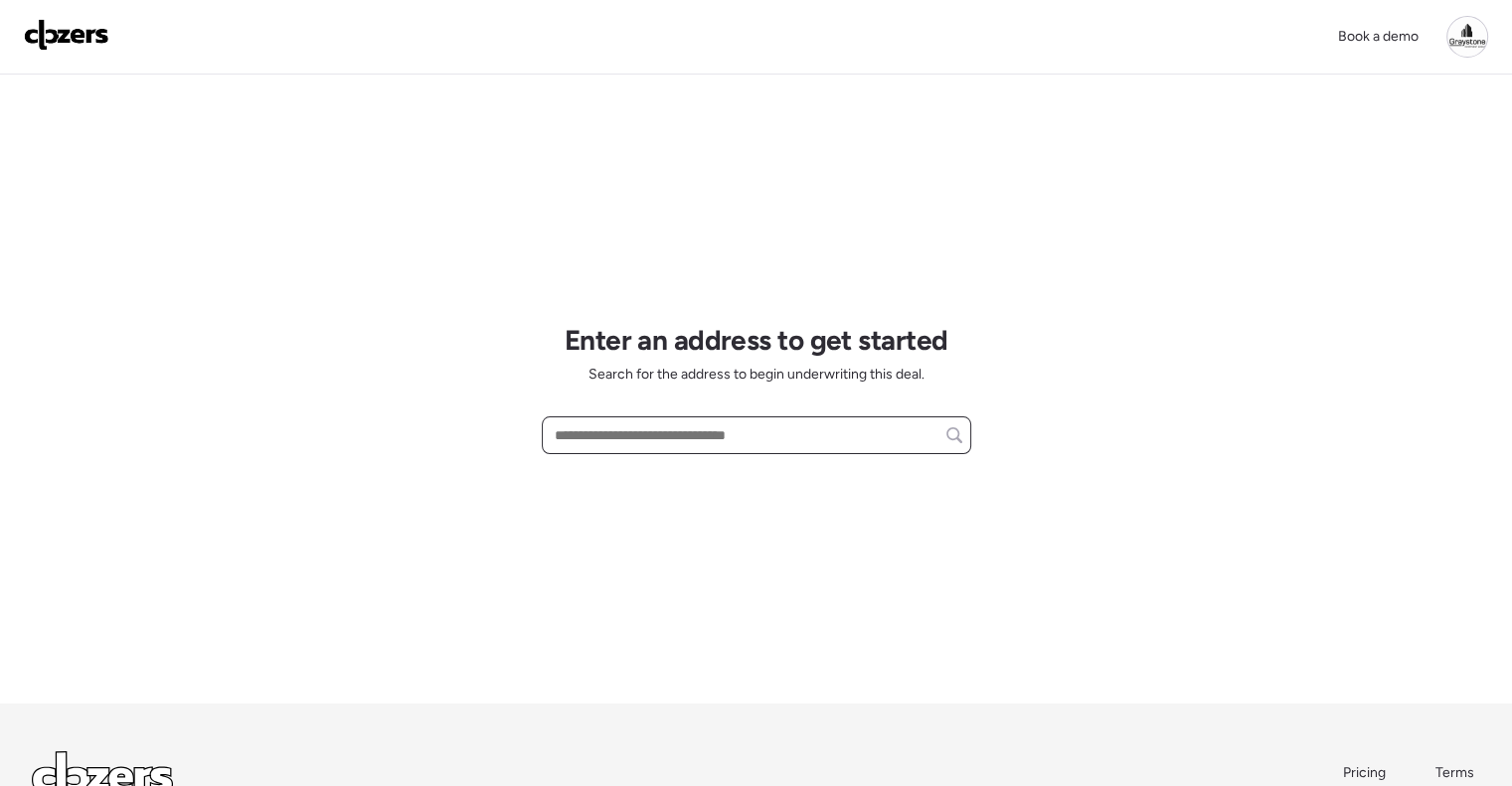 click at bounding box center [756, 435] 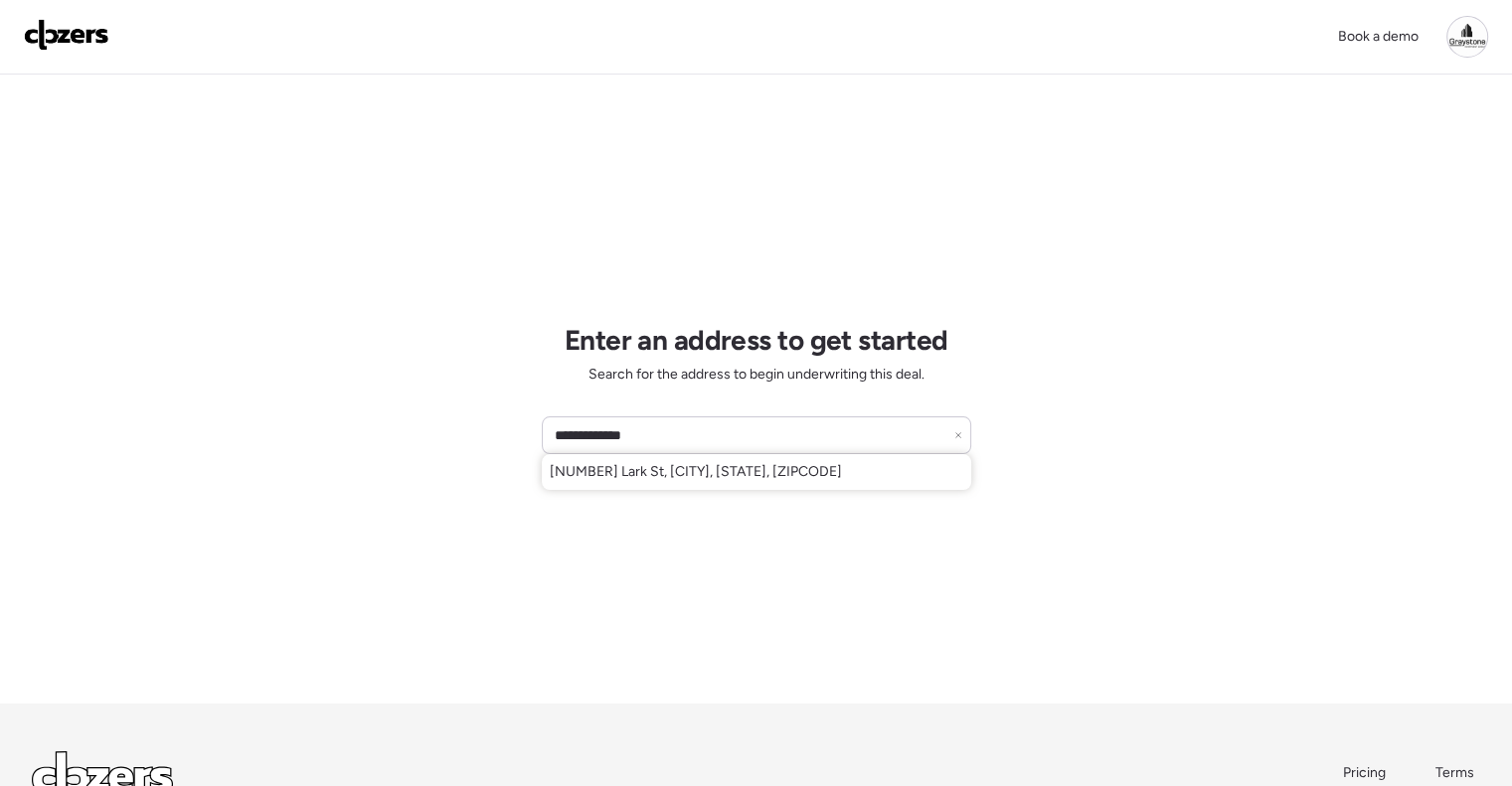 click on "[NUMBER] Lark St, [CITY], [STATE], [ZIPCODE]" at bounding box center [696, 472] 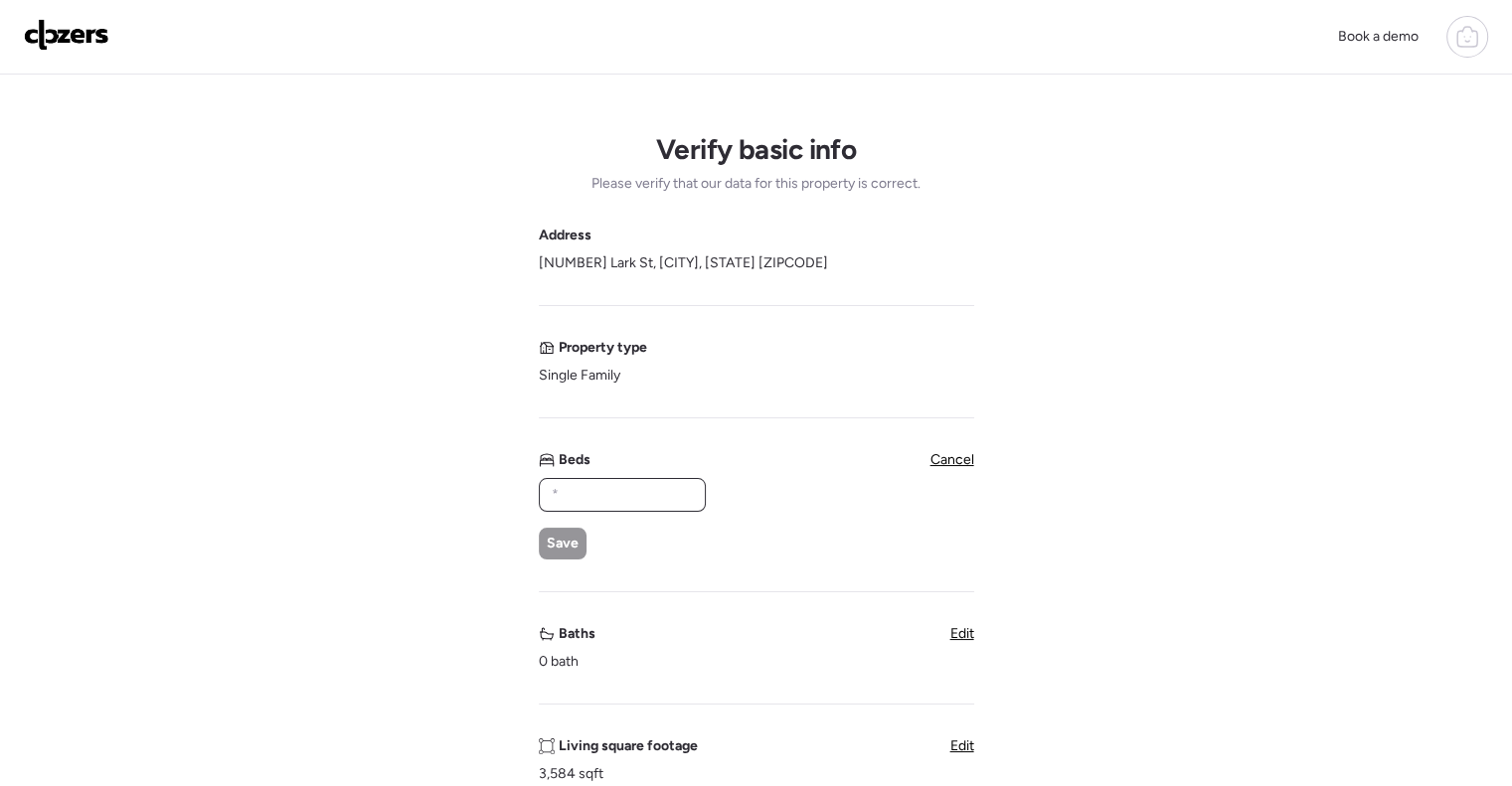 click at bounding box center (622, 495) 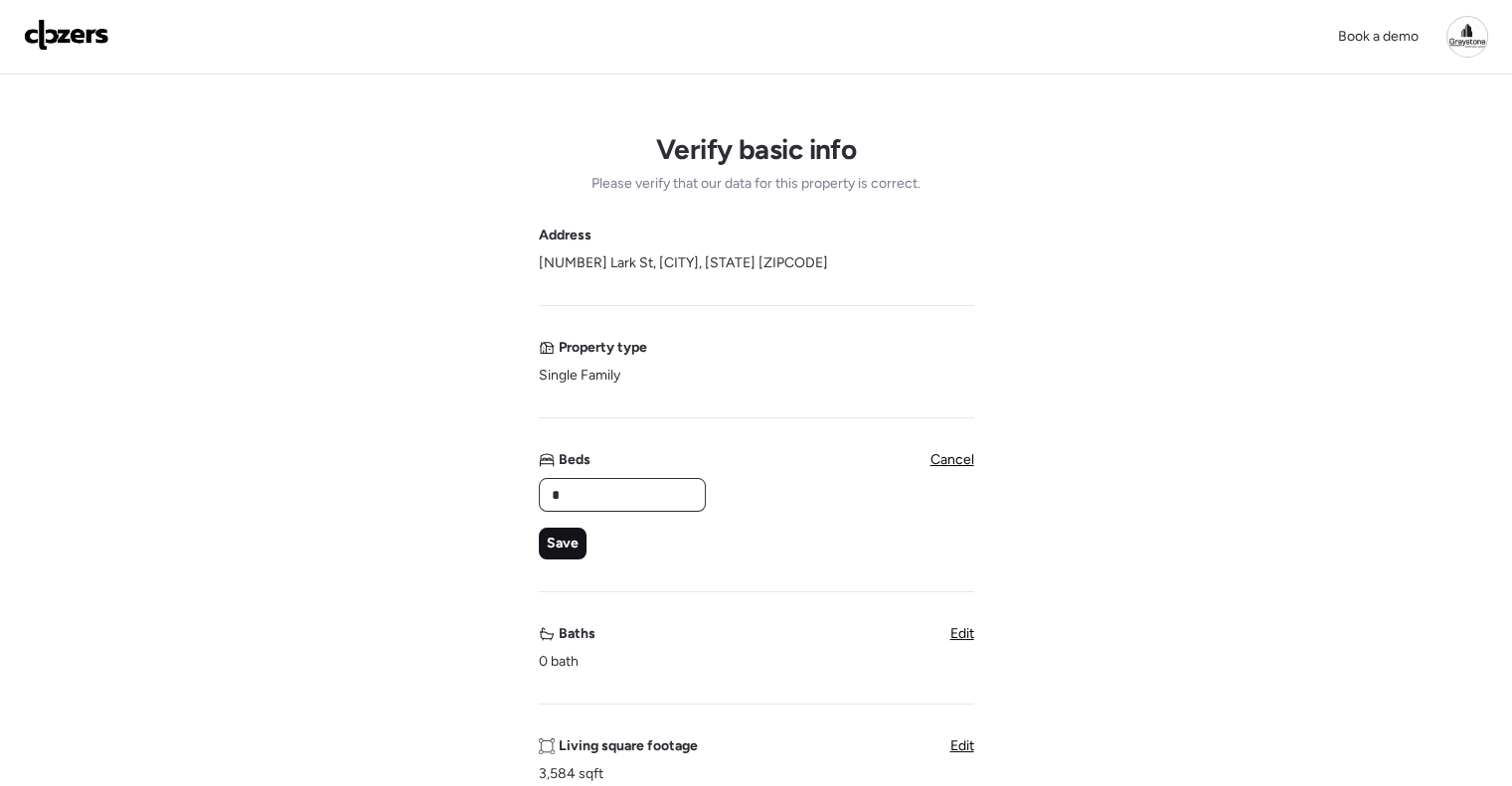 type on "*" 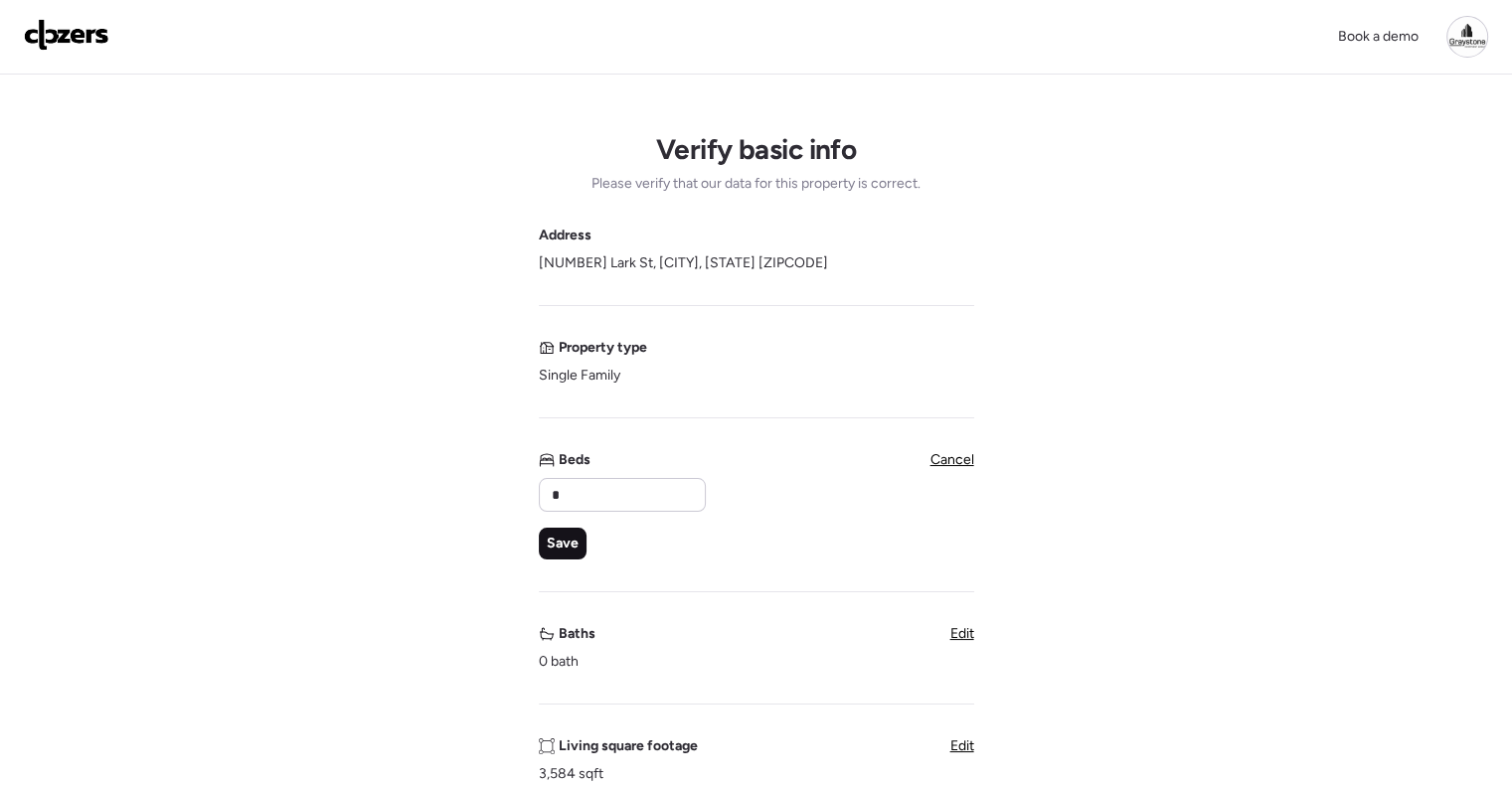 click on "Save" at bounding box center (563, 544) 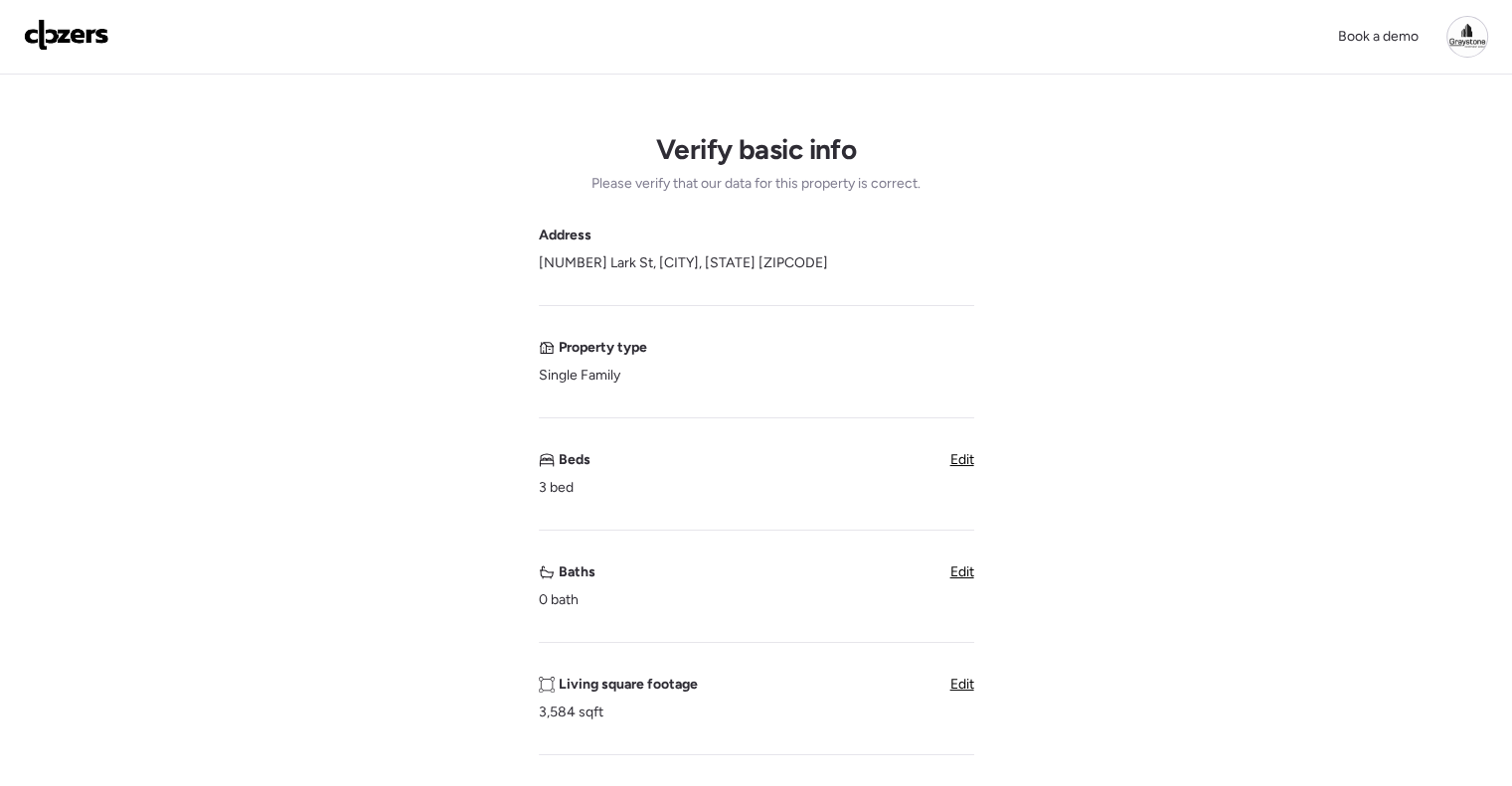 click on "Edit" at bounding box center (962, 571) 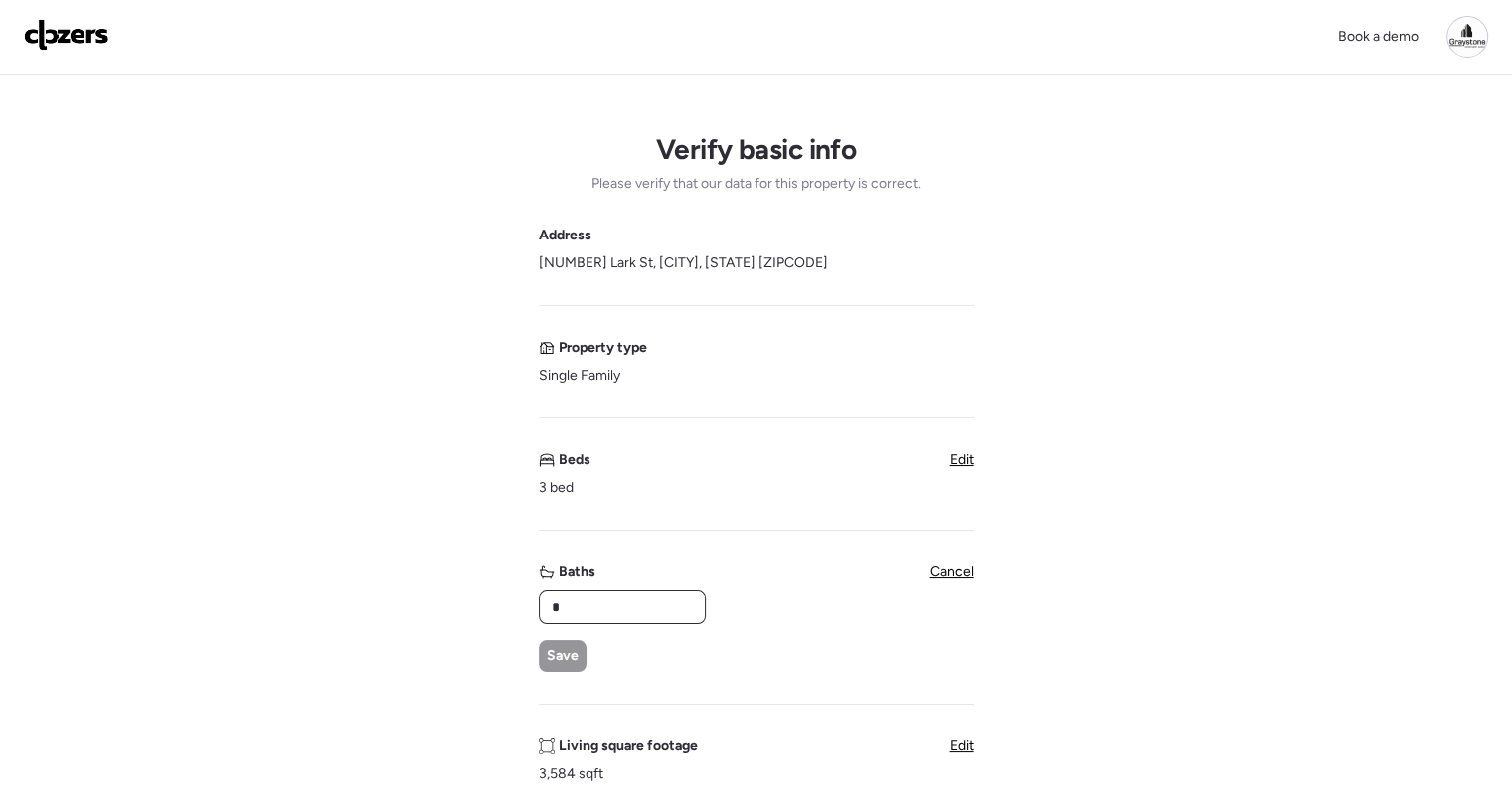 drag, startPoint x: 533, startPoint y: 596, endPoint x: 481, endPoint y: 596, distance: 52 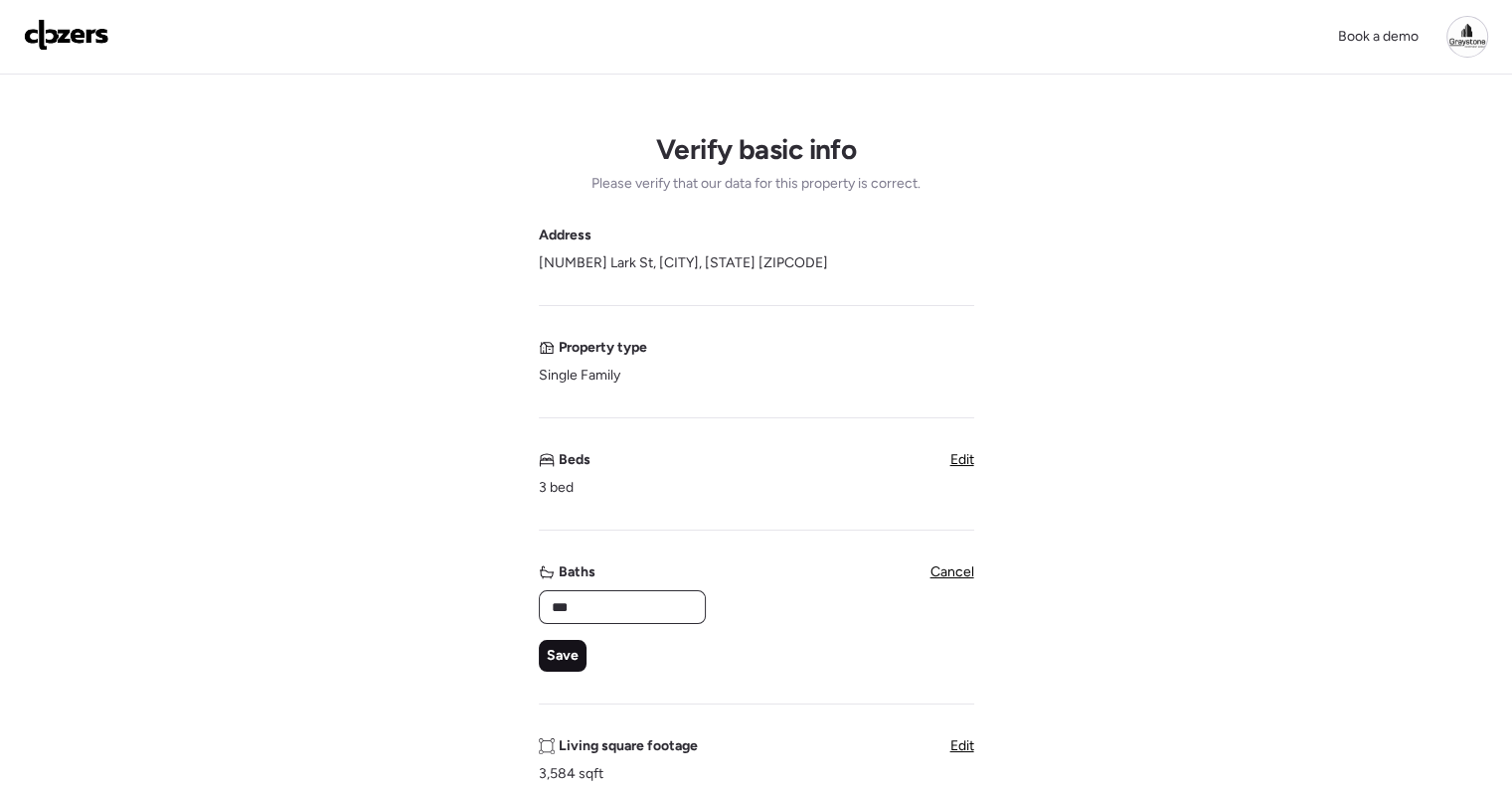 type on "***" 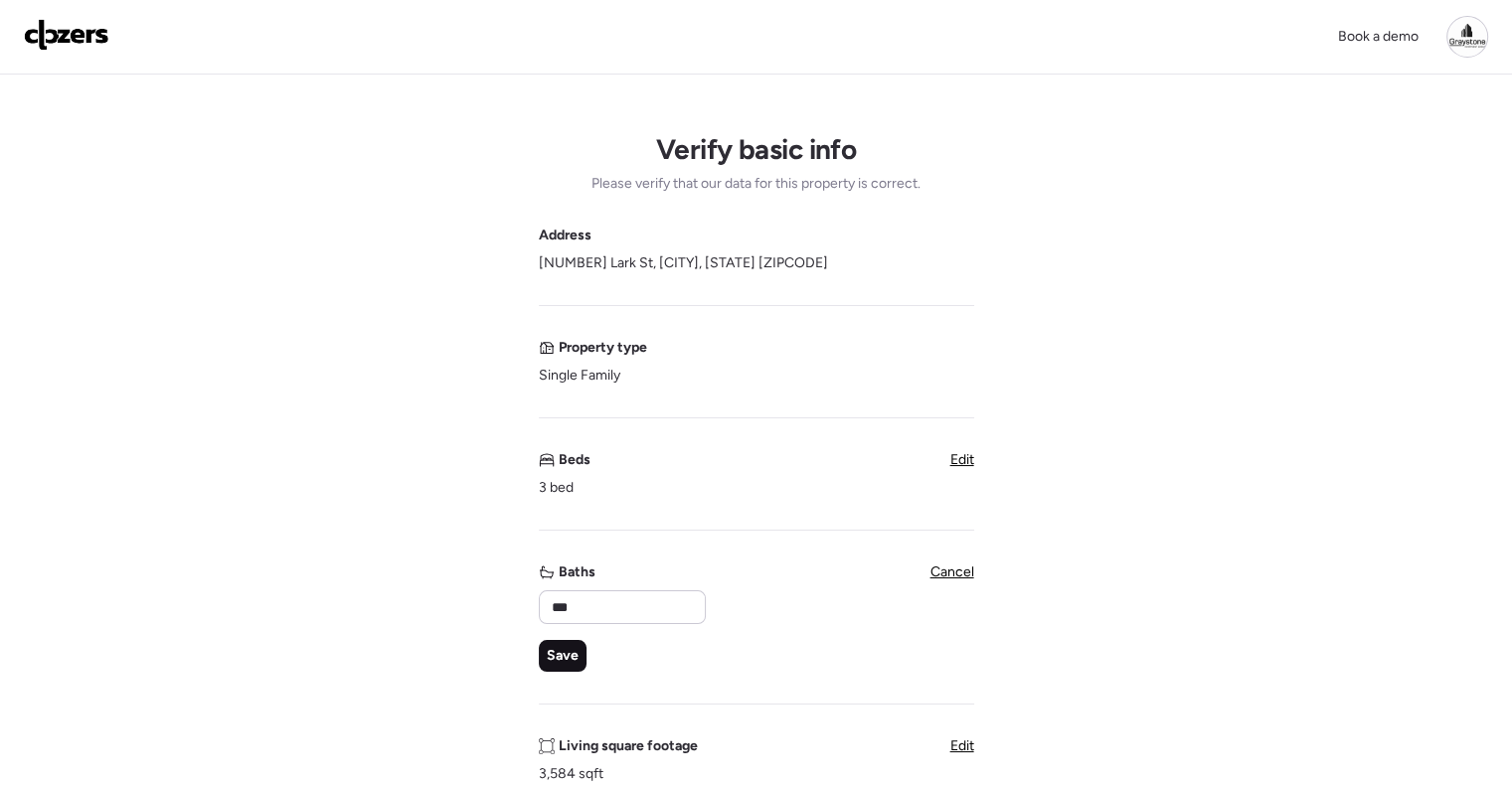 click on "Save" at bounding box center [563, 656] 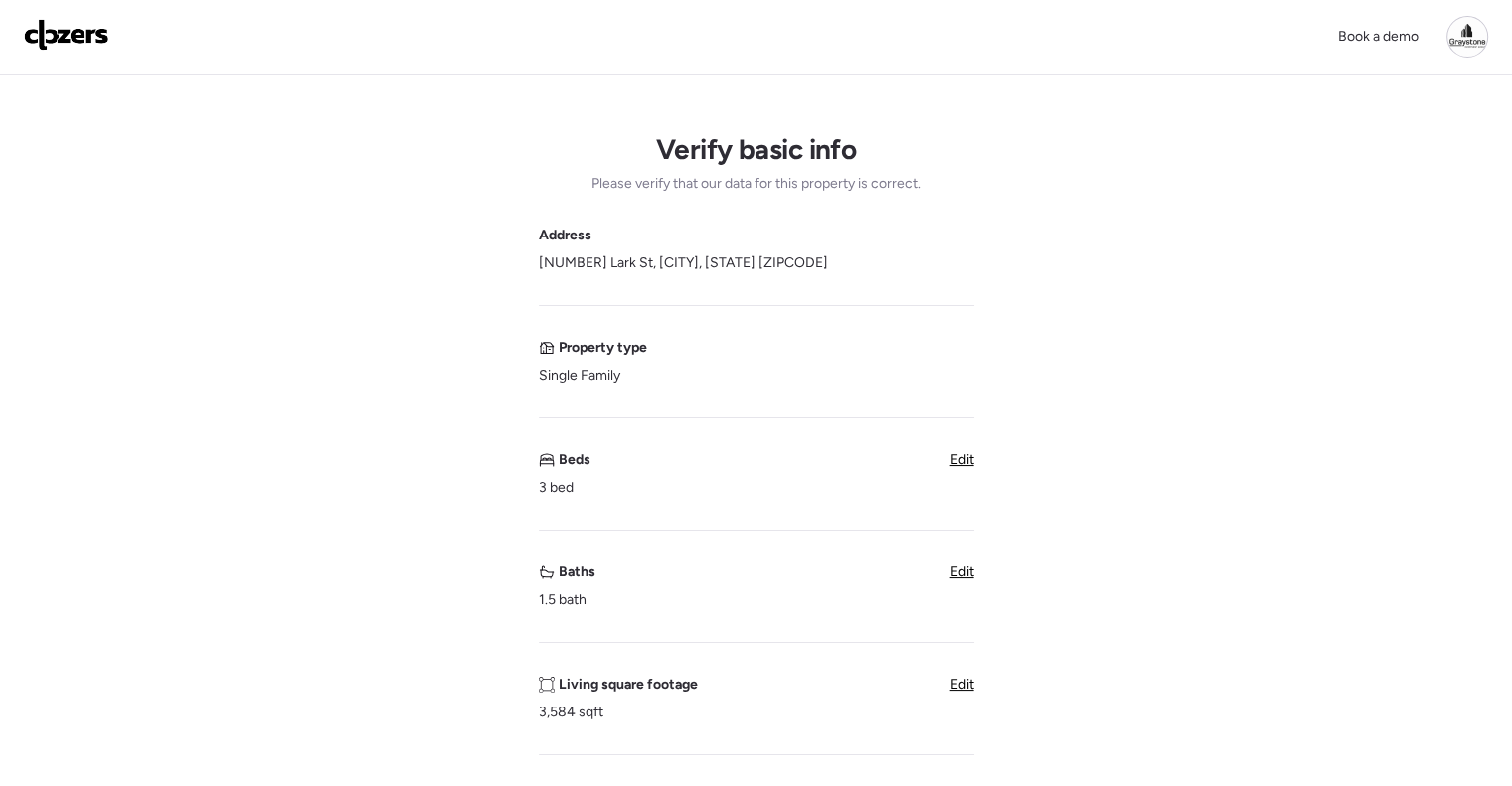 click on "Address [NUMBER] Lark St, [CITY], [STATE], [ZIPCODE] Property type Single Family Beds 3 bed Edit Baths 1.5 bath Edit Living square footage 3,584 sqft Edit Year built 1970 Edit Accessory Dwelling Unit (ADU) Subject property has an ADU Pool Subject property has a pool Garage Subject property has a garage Unique insights? Next" at bounding box center (756, 791) 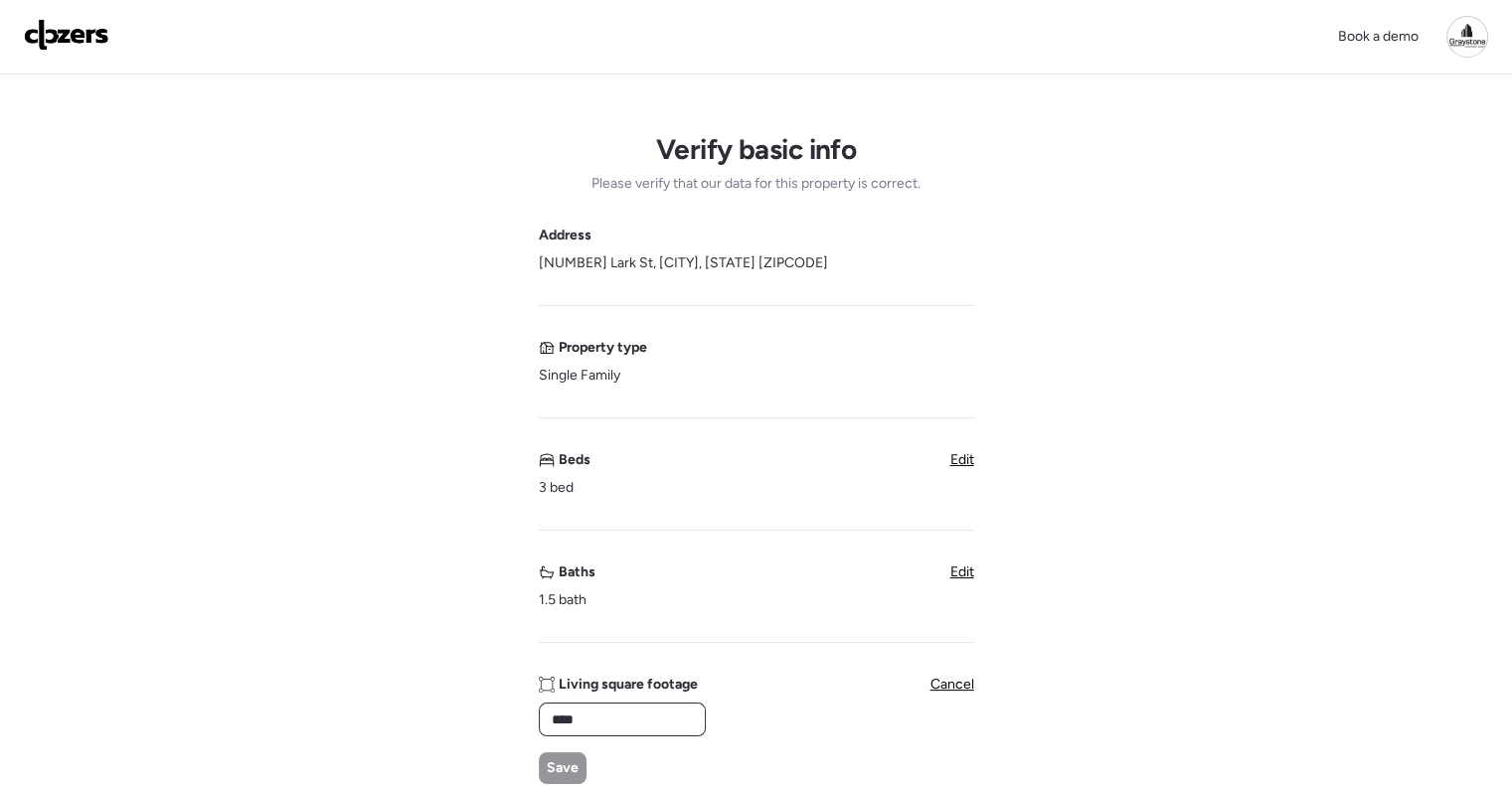 drag, startPoint x: 561, startPoint y: 710, endPoint x: 479, endPoint y: 706, distance: 82.0975 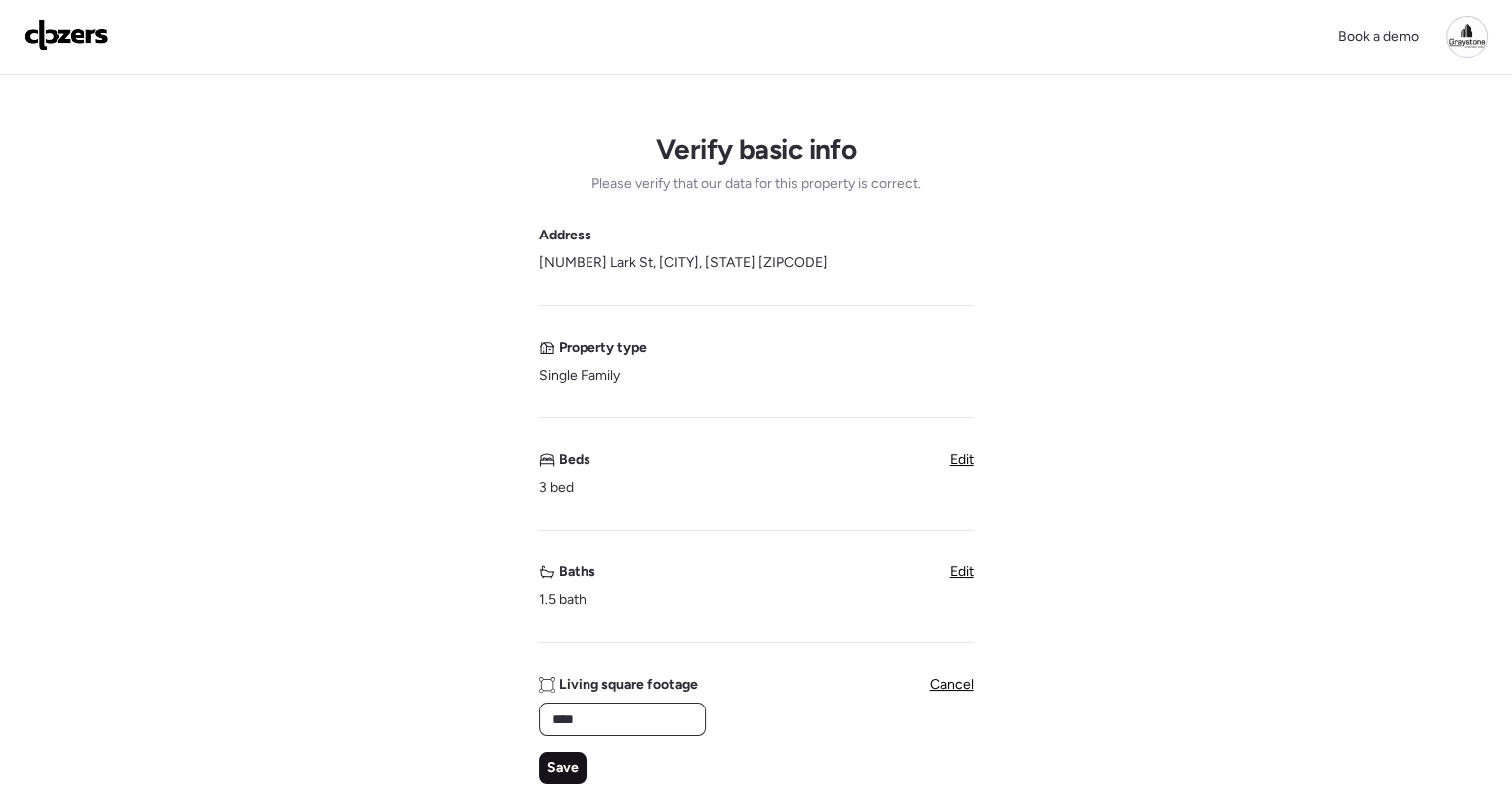 type on "****" 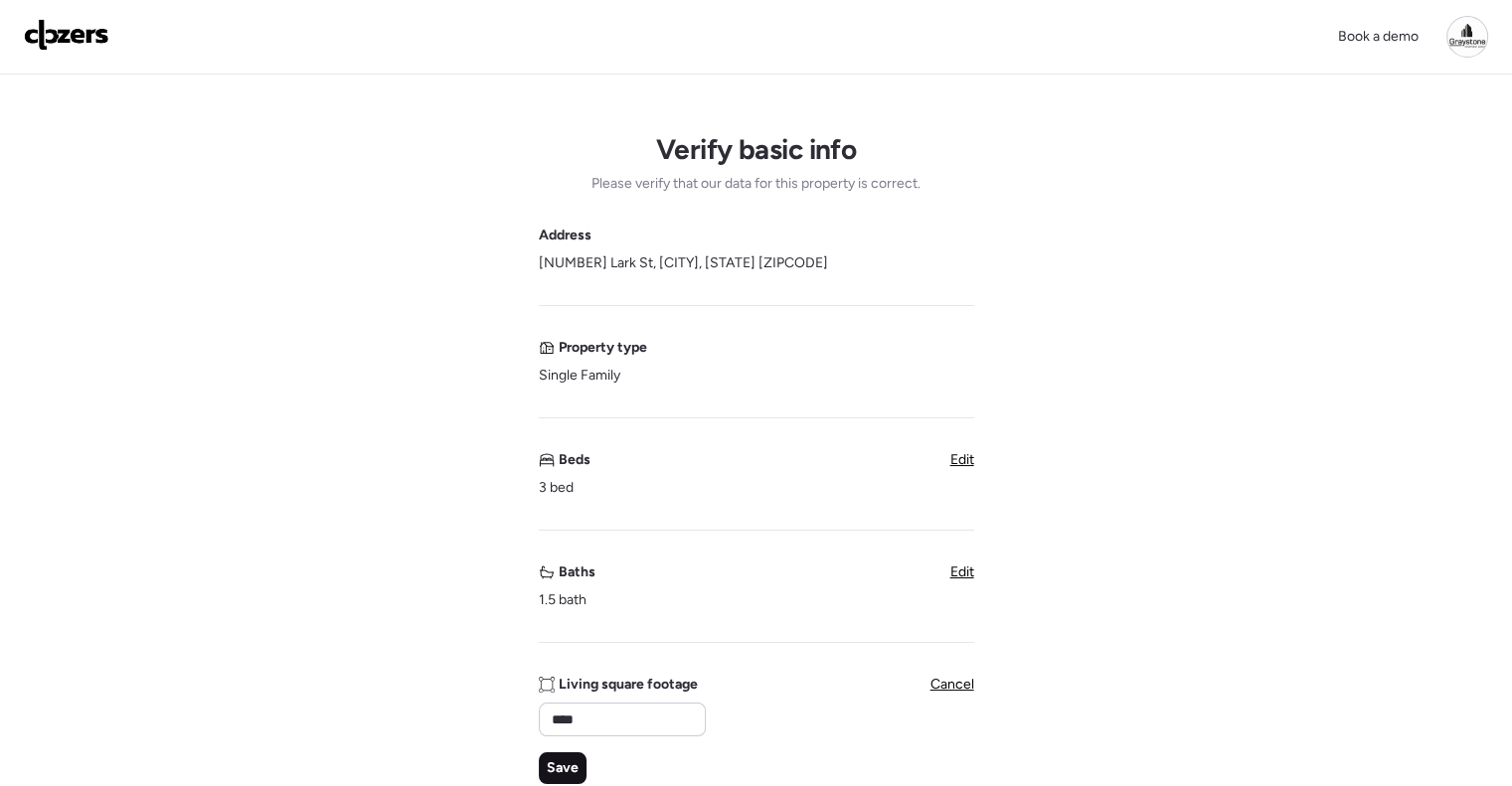 click on "Save" at bounding box center (563, 768) 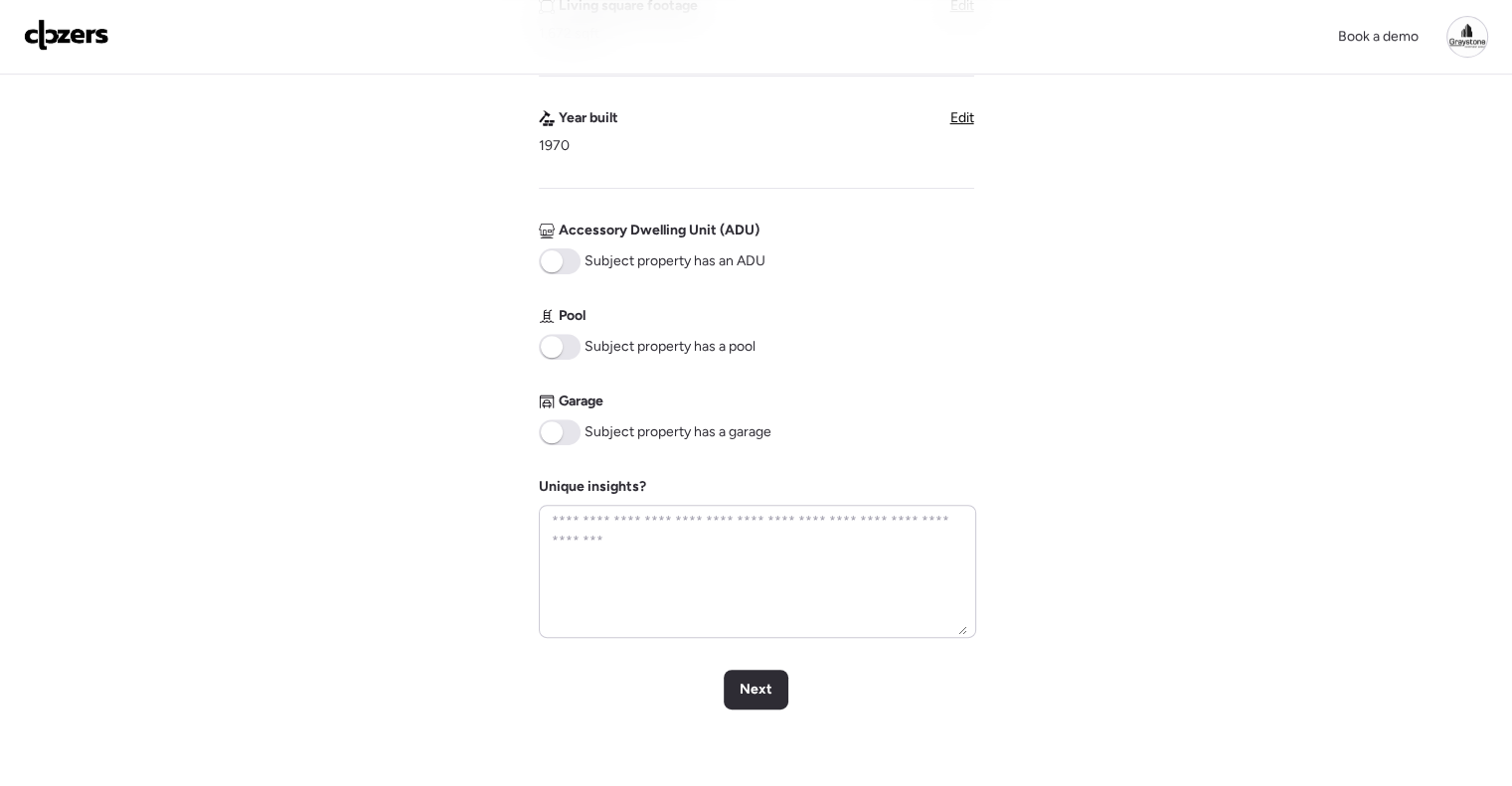 scroll, scrollTop: 795, scrollLeft: 0, axis: vertical 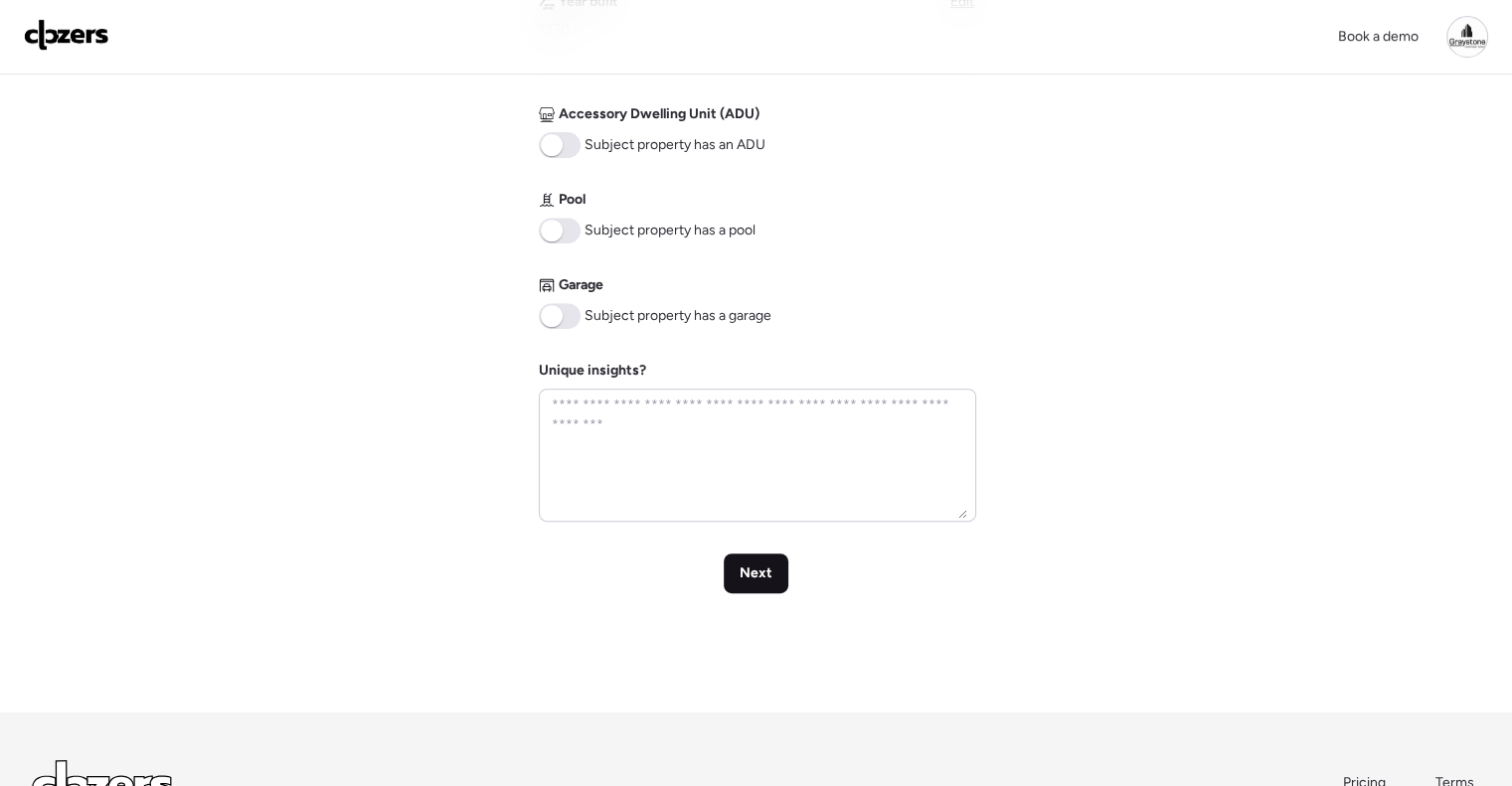 click on "Next" at bounding box center (756, 573) 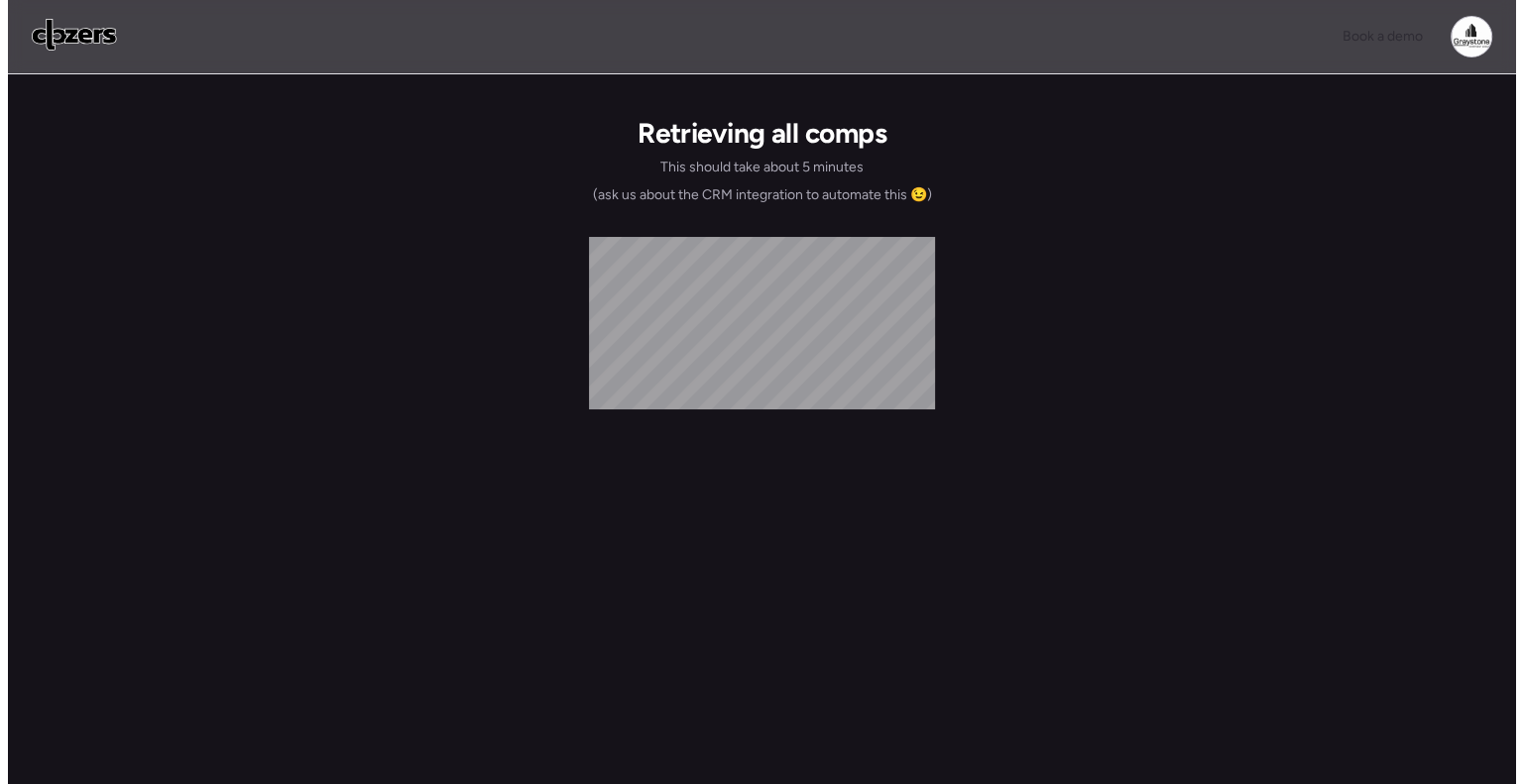 scroll, scrollTop: 0, scrollLeft: 0, axis: both 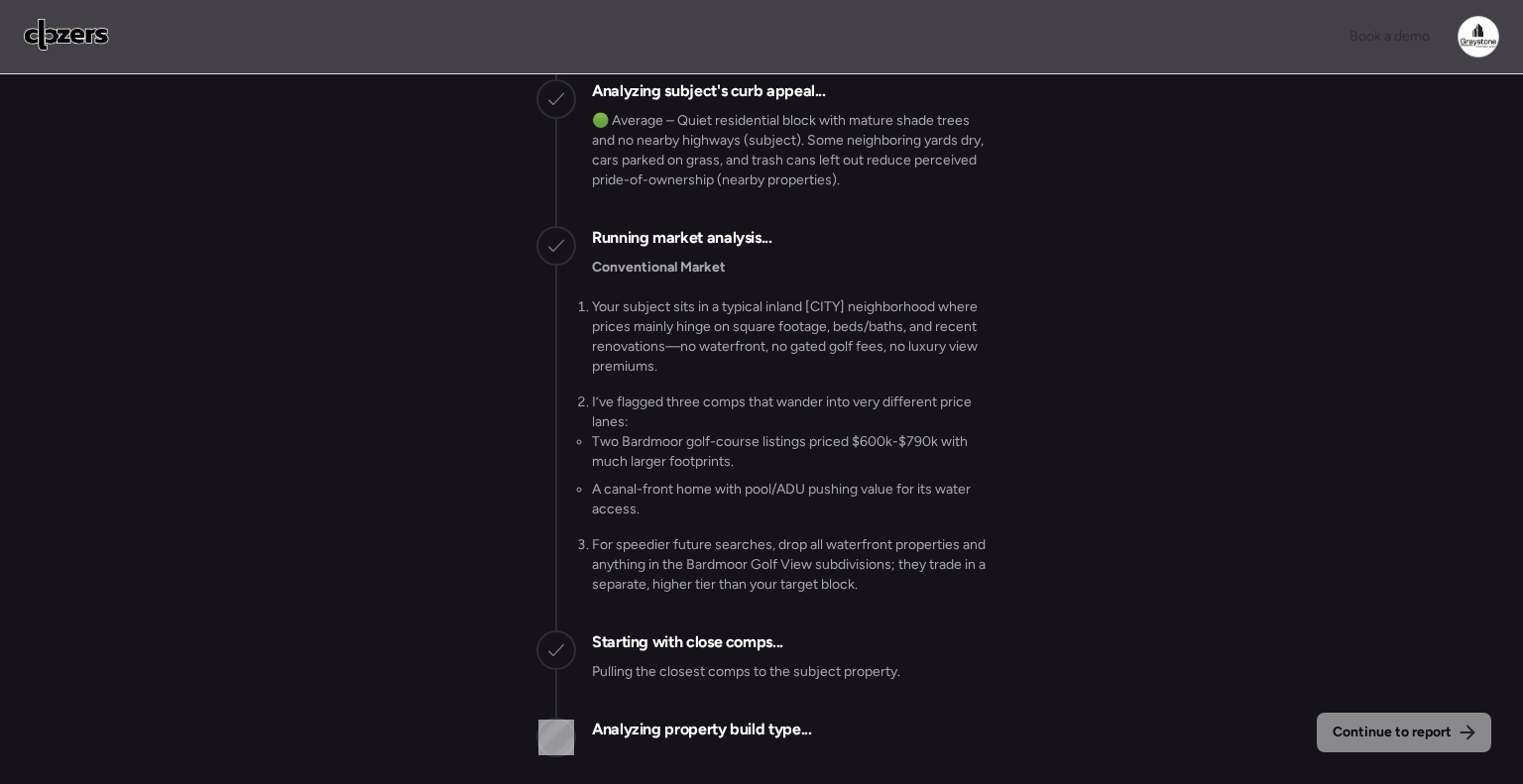 click on "Two Bardmoor golf-course listings priced $600k-$790k with much larger footprints." at bounding box center [789, 452] 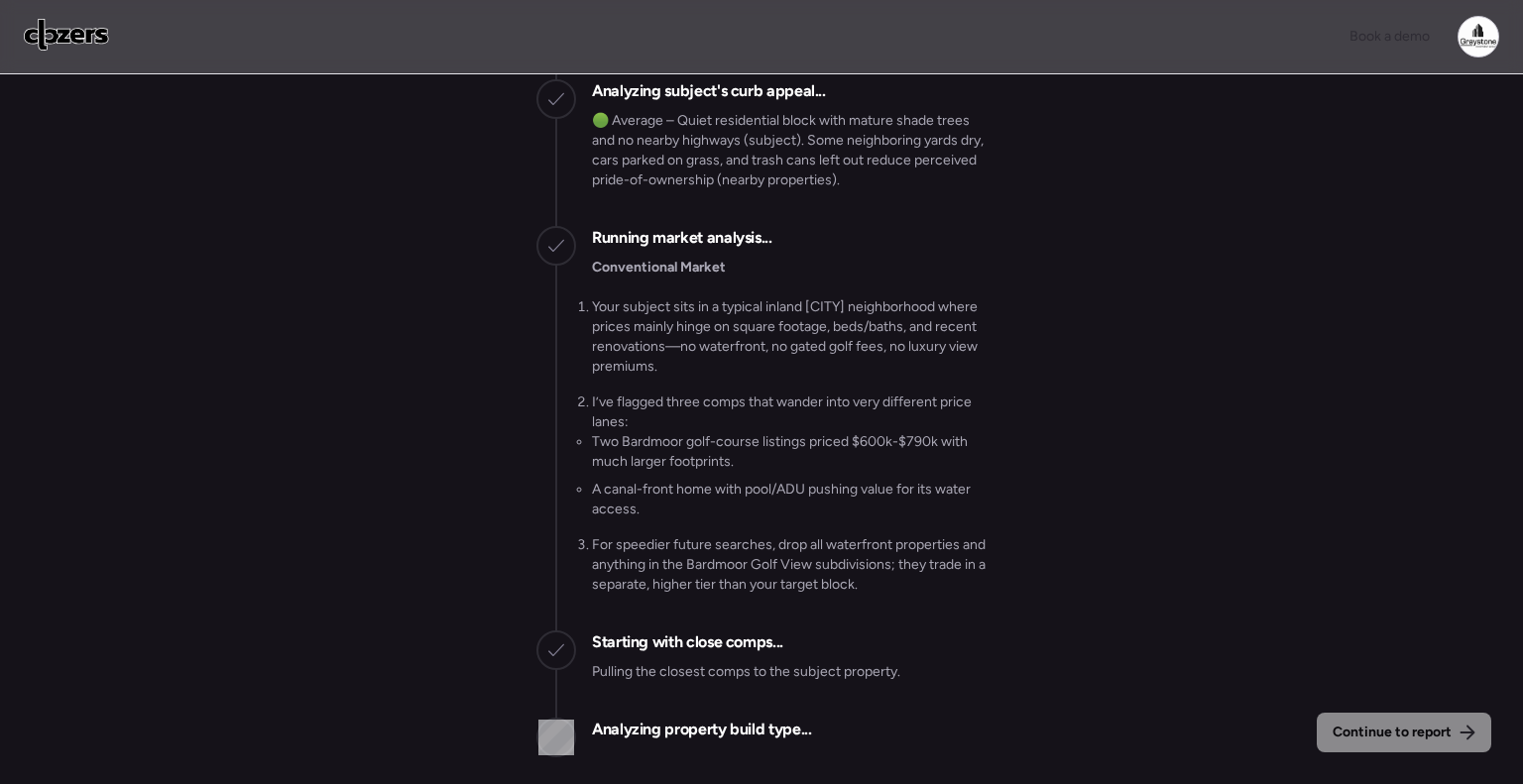 click on "A canal-front home with pool/ADU pushing value for its water access." at bounding box center [789, 500] 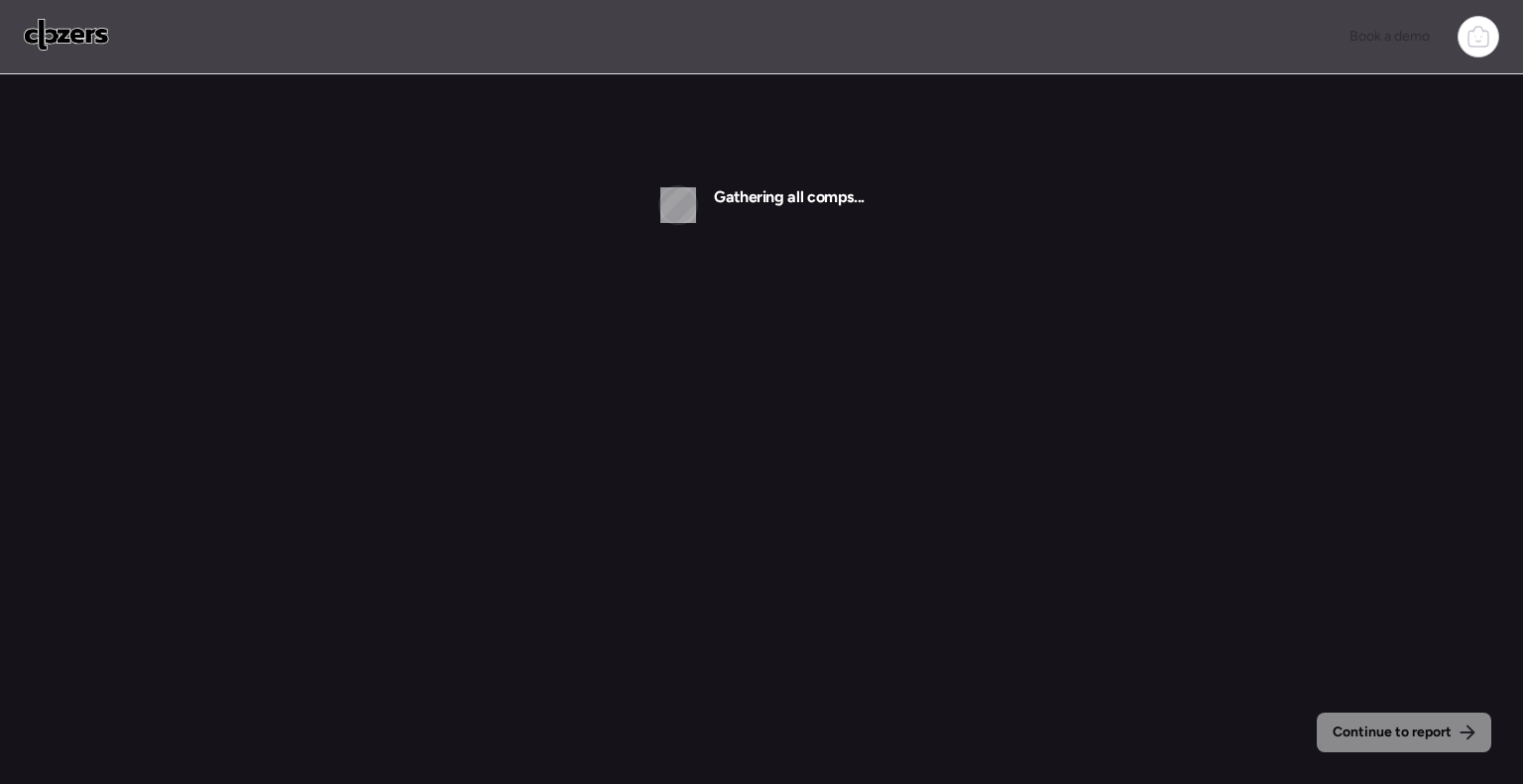 scroll, scrollTop: 0, scrollLeft: 0, axis: both 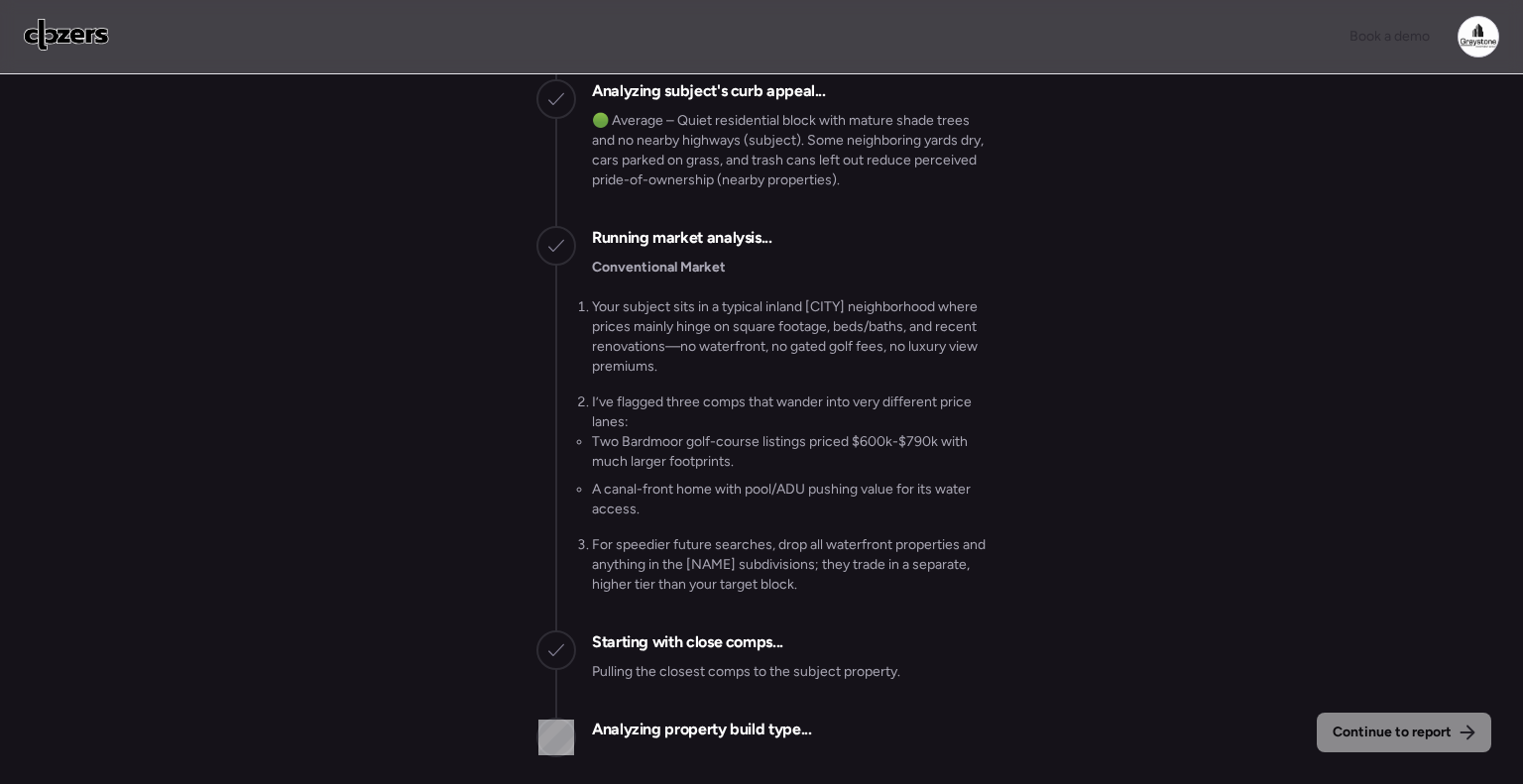 click on "Your subject sits in a typical inland [CITY] neighborhood where prices mainly hinge on square footage, beds/baths, and recent renovations—no waterfront, no gated golf fees, no luxury view premiums." at bounding box center [789, 337] 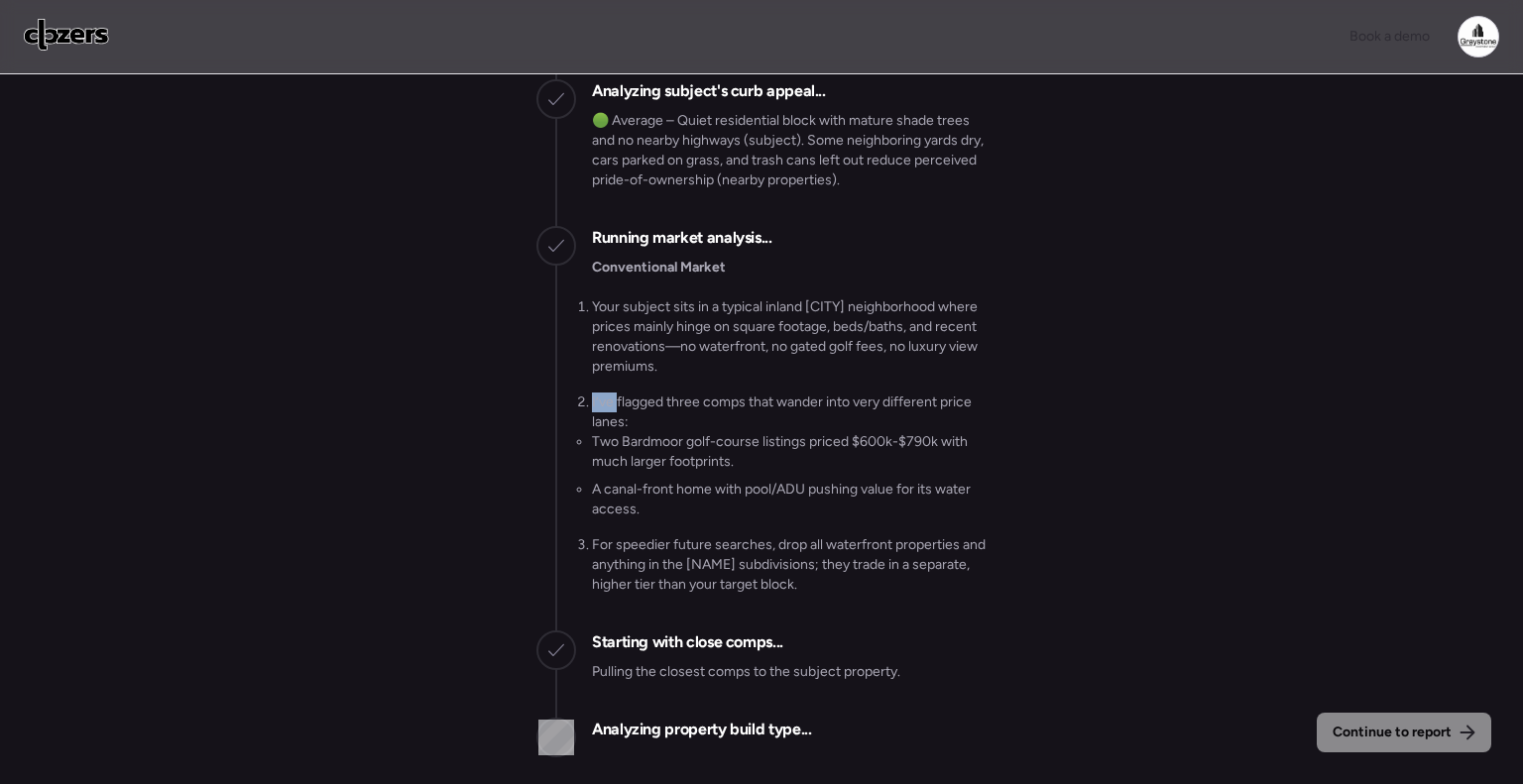 click on "Your subject sits in a typical inland Seminole neighborhood where prices mainly hinge on square footage, beds/baths, and recent renovations—no waterfront, no gated golf fees, no luxury view premiums.
I’ve flagged three comps that wander into very different price lanes:
Two Bardmoor golf-course listings priced $600k-$790k with much larger footprints.
A canal-front home with pool/ADU pushing value for its water access.
For speedier future searches, drop all waterfront properties and anything in the Bardmoor Golf View subdivisions; they trade in a separate, higher tier than your target block." at bounding box center [789, 446] 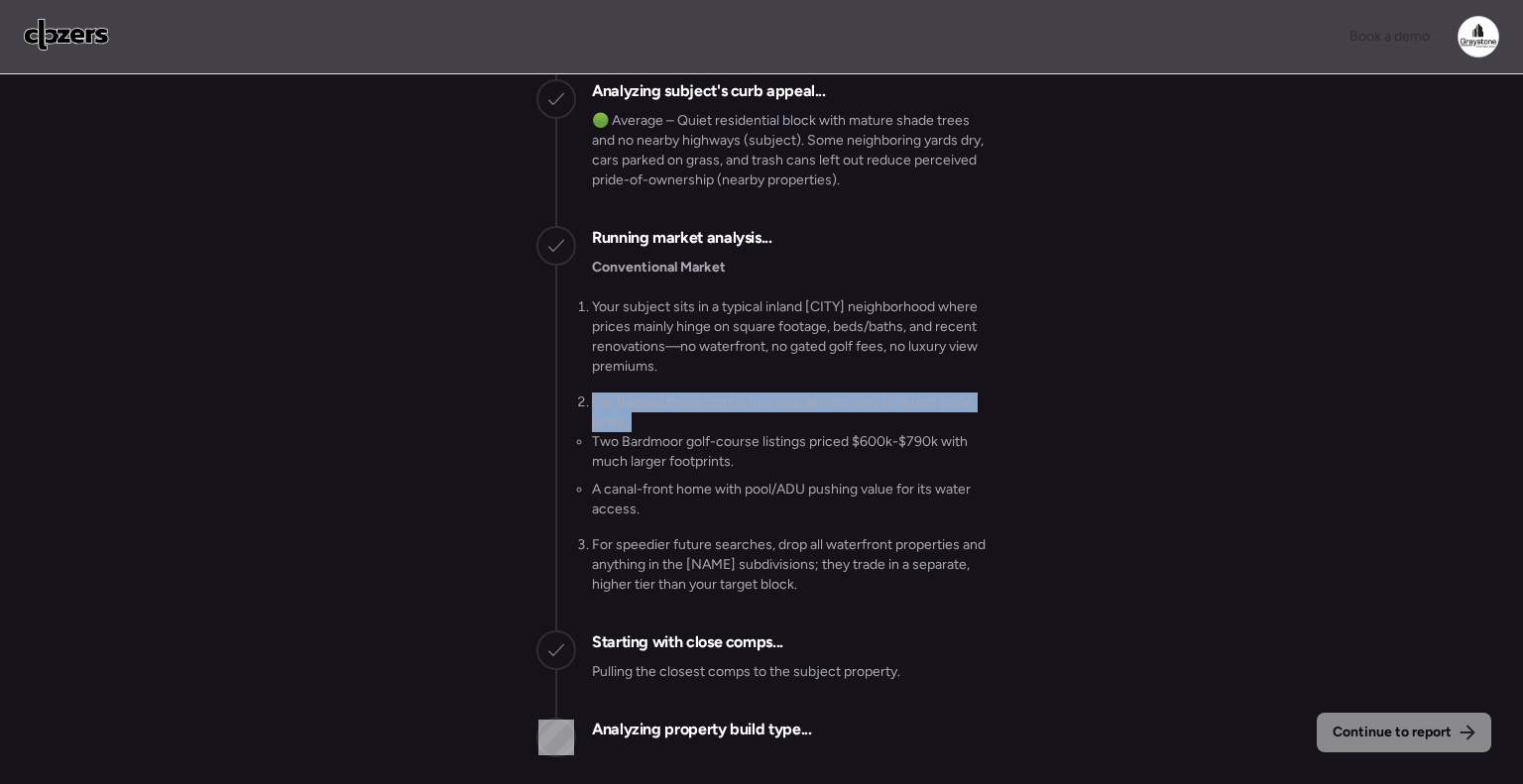 click on "Your subject sits in a typical inland Seminole neighborhood where prices mainly hinge on square footage, beds/baths, and recent renovations—no waterfront, no gated golf fees, no luxury view premiums.
I’ve flagged three comps that wander into very different price lanes:
Two Bardmoor golf-course listings priced $600k-$790k with much larger footprints.
A canal-front home with pool/ADU pushing value for its water access.
For speedier future searches, drop all waterfront properties and anything in the Bardmoor Golf View subdivisions; they trade in a separate, higher tier than your target block." at bounding box center (789, 446) 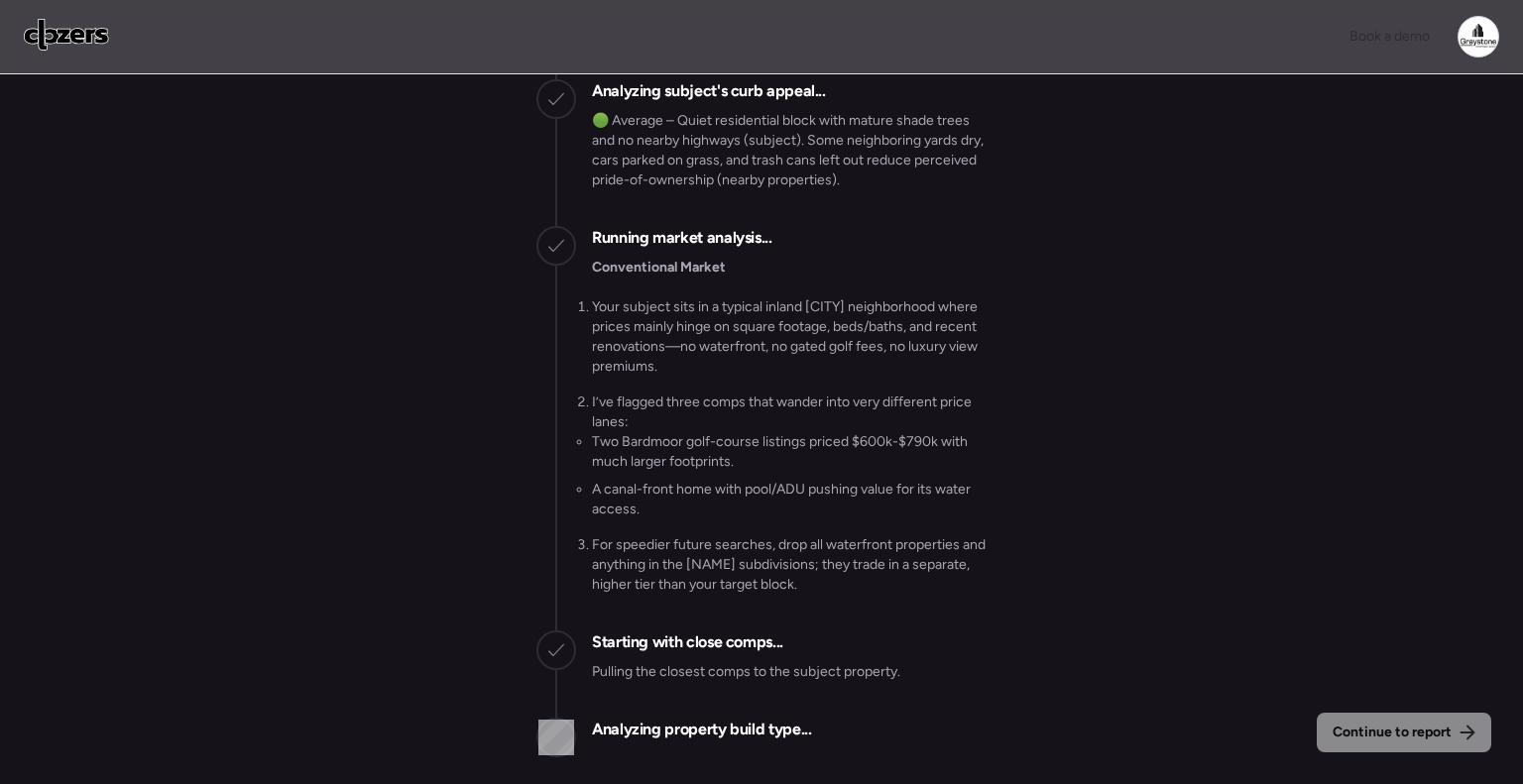 click on "Conventional Market
Your subject sits in a typical inland Seminole neighborhood where prices mainly hinge on square footage, beds/baths, and recent renovations—no waterfront, no gated golf fees, no luxury view premiums.
I’ve flagged three comps that wander into very different price lanes:
Two Bardmoor golf-course listings priced $600k-$790k with much larger footprints.
A canal-front home with pool/ADU pushing value for its water access.
For speedier future searches, drop all waterfront properties and anything in the Bardmoor Golf View subdivisions; they trade in a separate, higher tier than your target block." at bounding box center [789, 436] 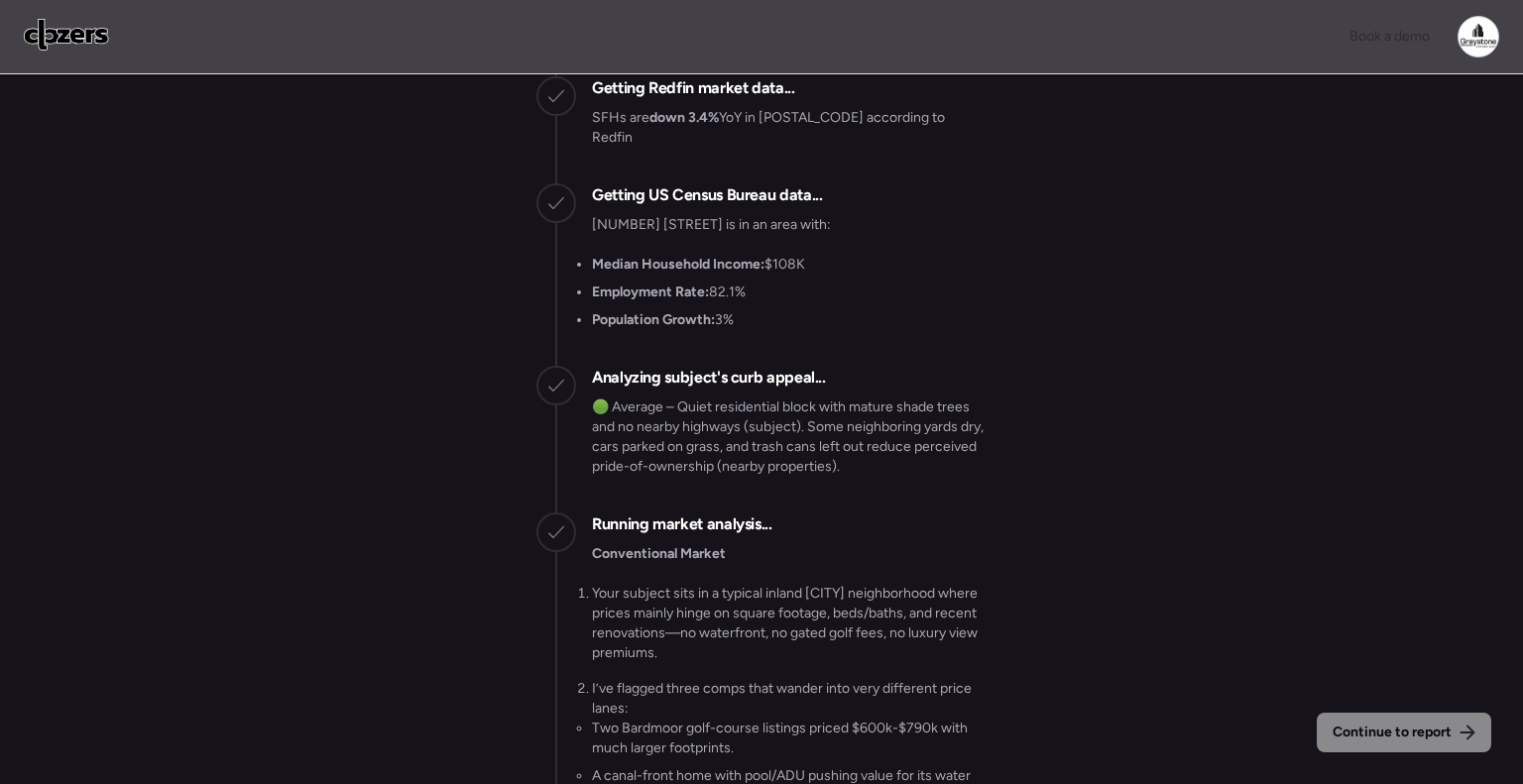 scroll, scrollTop: 0, scrollLeft: 0, axis: both 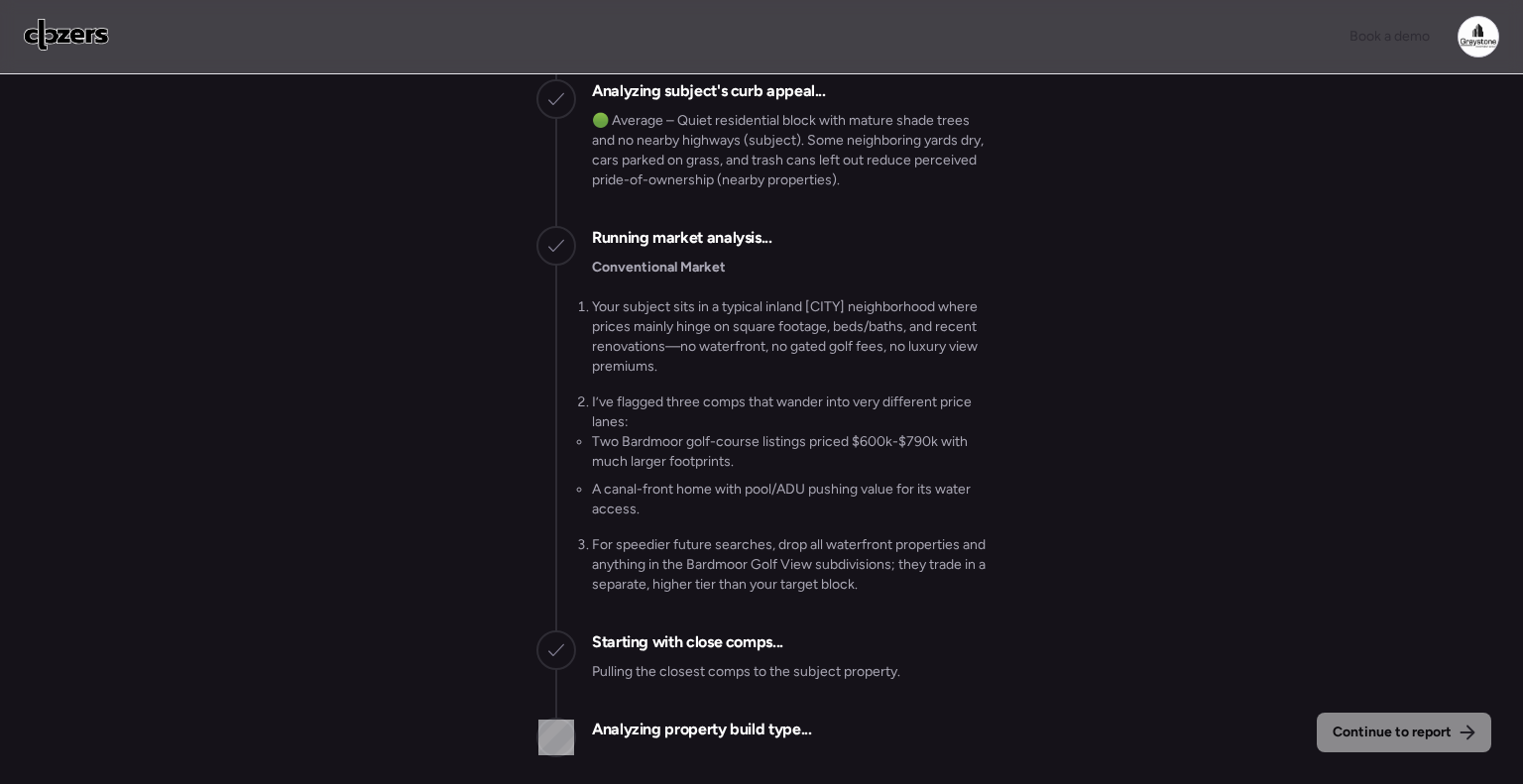 click on "Continue to report Gathering all comps... I found 100 possible comps near 8225 Lark St, Seminole, FL 33777
Getting Redfin market data... SFHs are  down 3.4%  YoY in 33777 according to Redfin
Getting US Census Bureau data... 8225 Lark St is in an area with:
Median Household Income:  $108K
Employment Rate:  82.1%
Population Growth:  3%
Analyzing subject's curb appeal... 🟢 Average – Quiet residential block with mature shade trees and no nearby highways (subject). Some neighboring yards dry, cars parked on grass, and trash cans left out reduce perceived pride-of-ownership (nearby properties).
Running market analysis... Conventional Market
Your subject sits in a typical inland Seminole neighborhood where prices mainly hinge on square footage, beds/baths, and recent renovations—no waterfront, no gated golf fees, no luxury view premiums.
I’ve flagged three comps that wander into very different price lanes:
A canal-front home with pool/ADU pushing value for its water access." at bounding box center [762, 431] 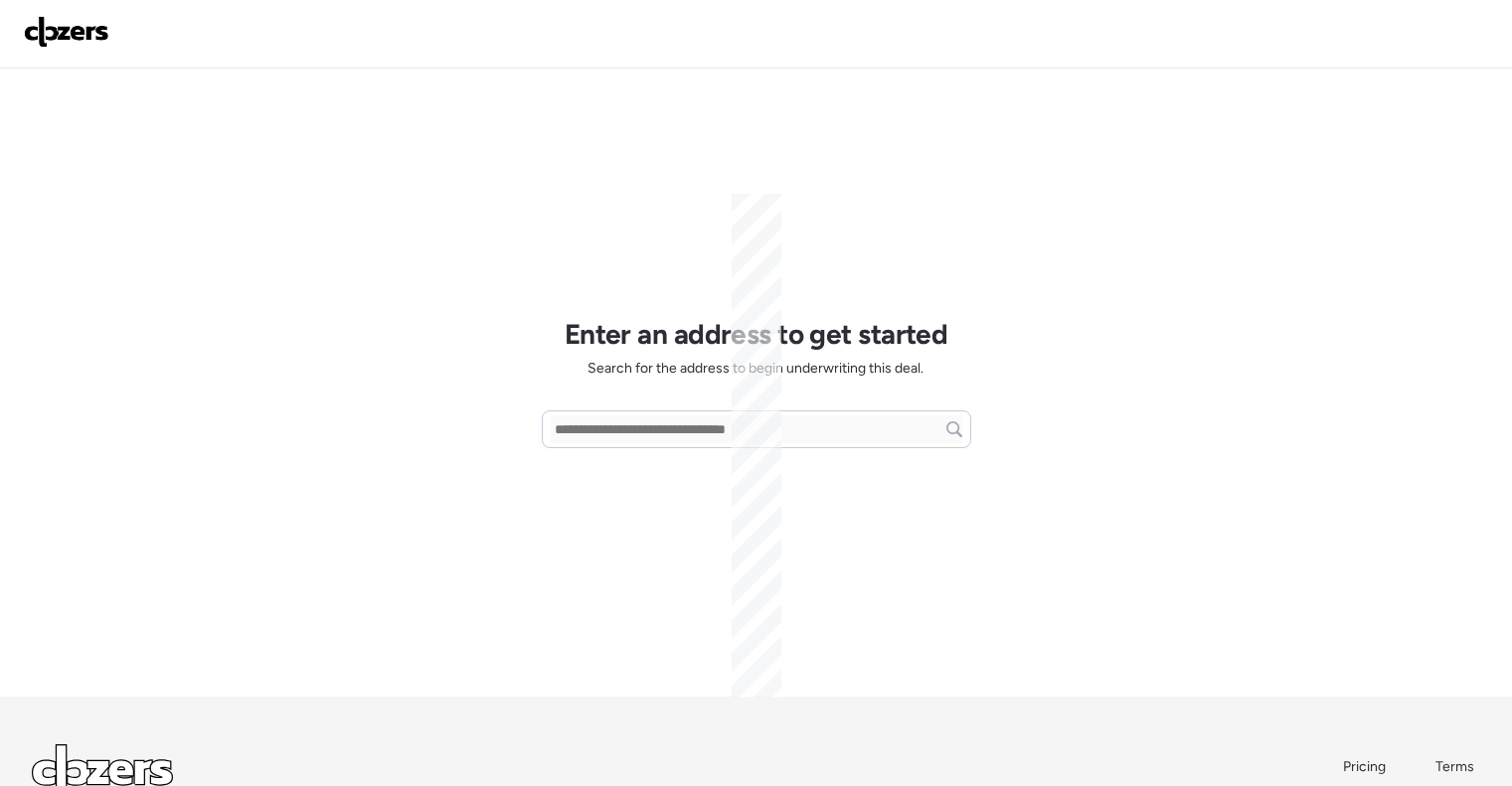 scroll, scrollTop: 0, scrollLeft: 0, axis: both 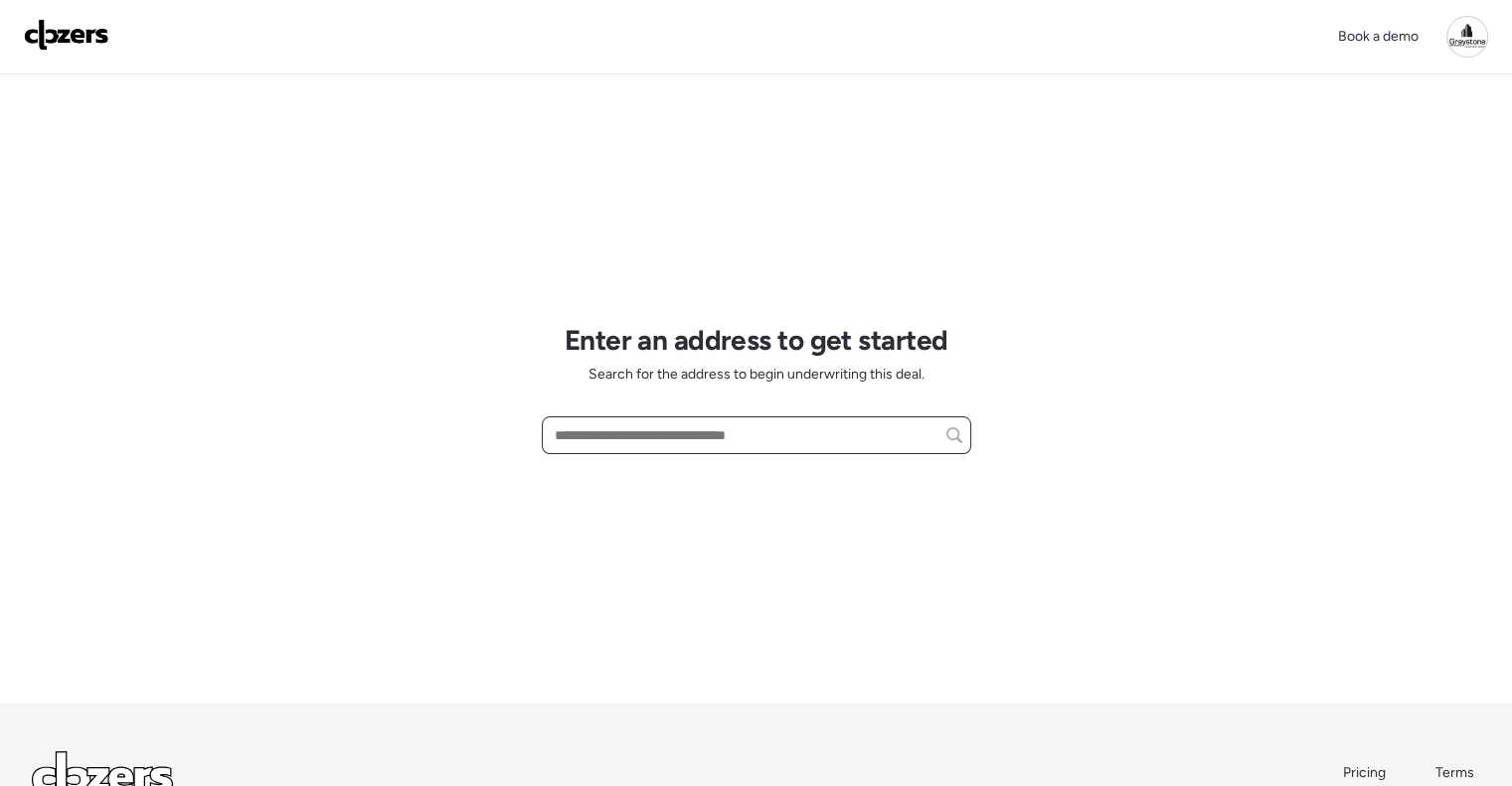 click at bounding box center [756, 435] 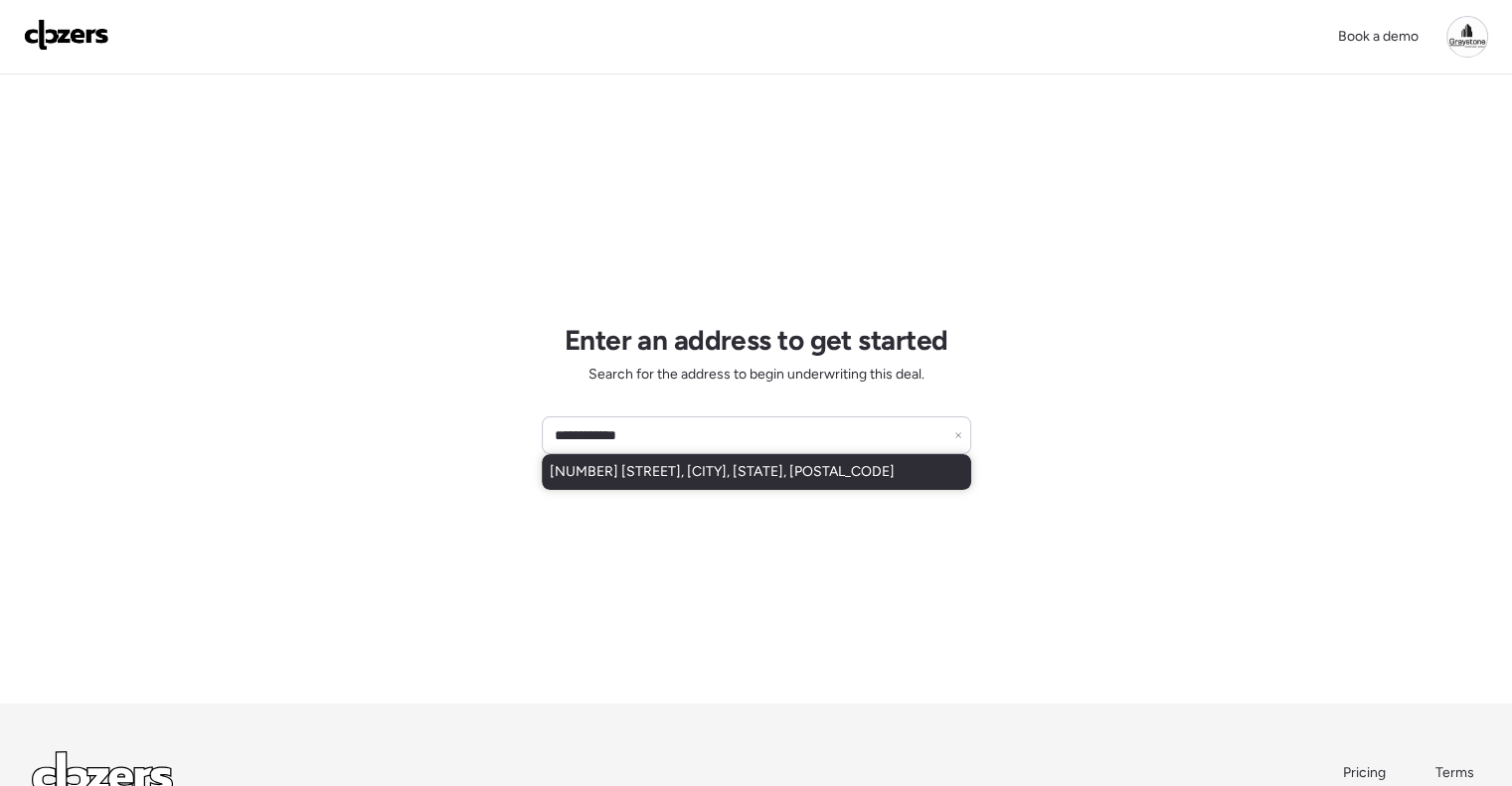 click on "8225 Lark St, Largo, FL, 33777" at bounding box center (756, 472) 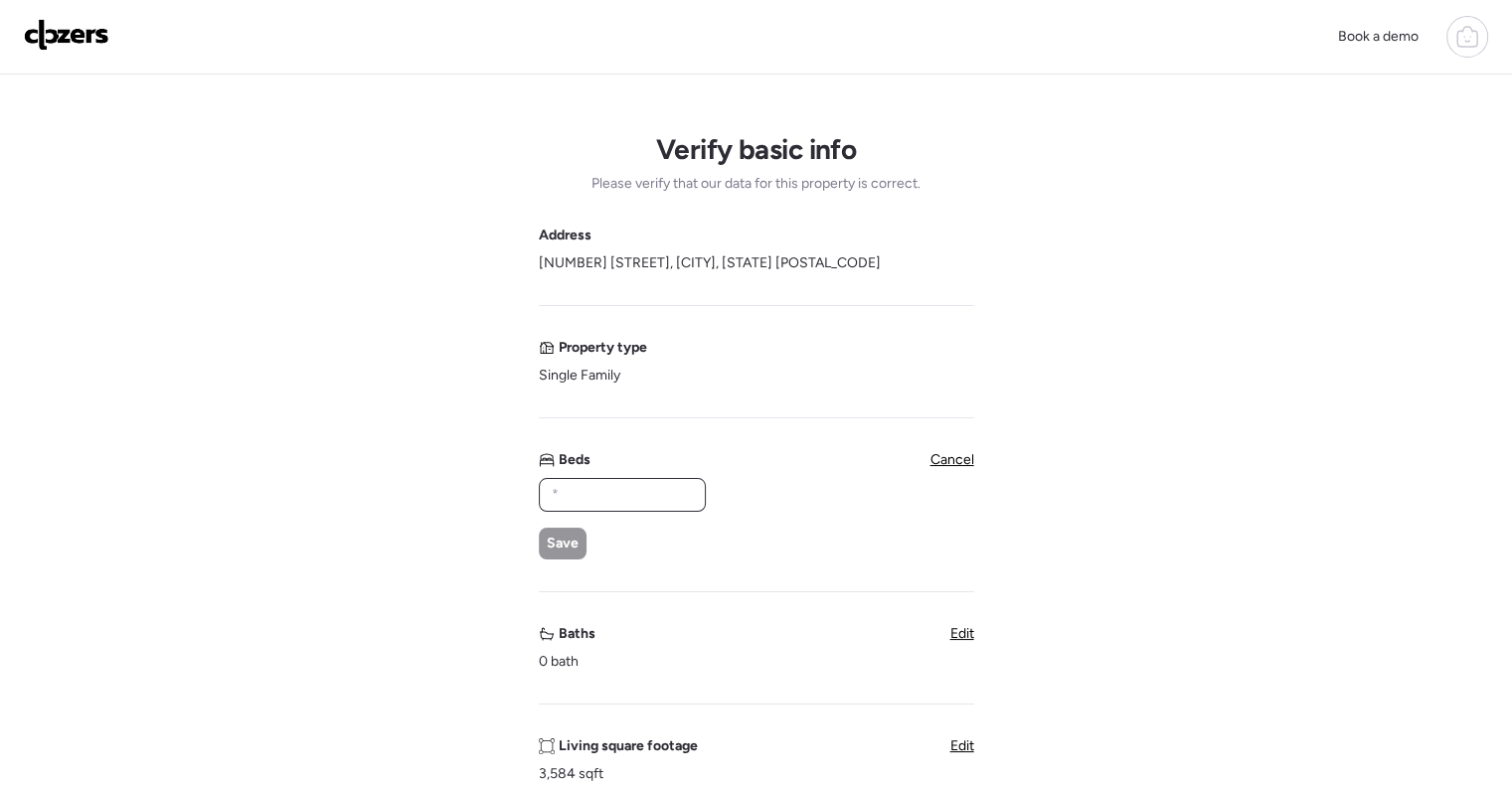 click at bounding box center [622, 495] 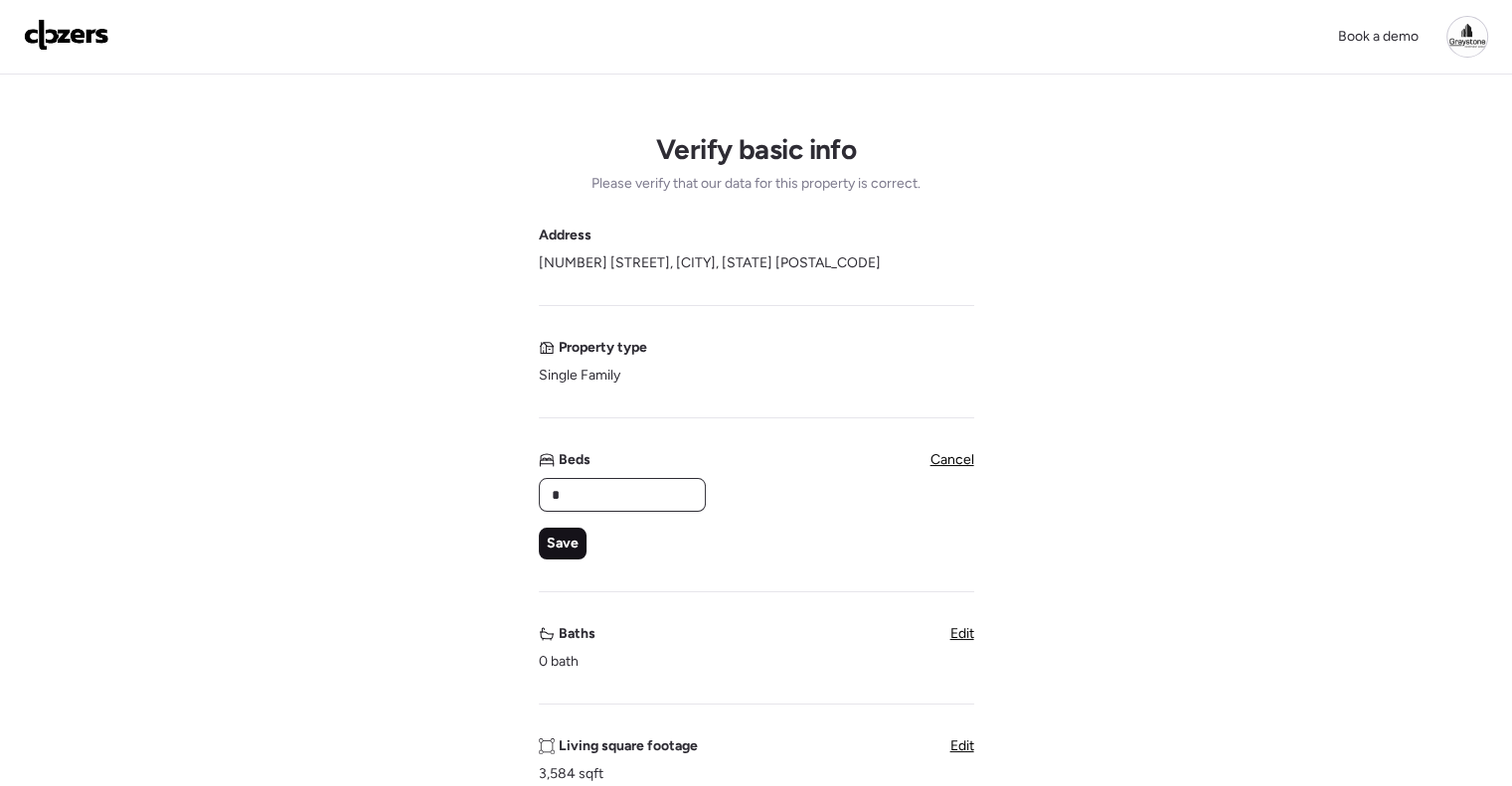 type on "*" 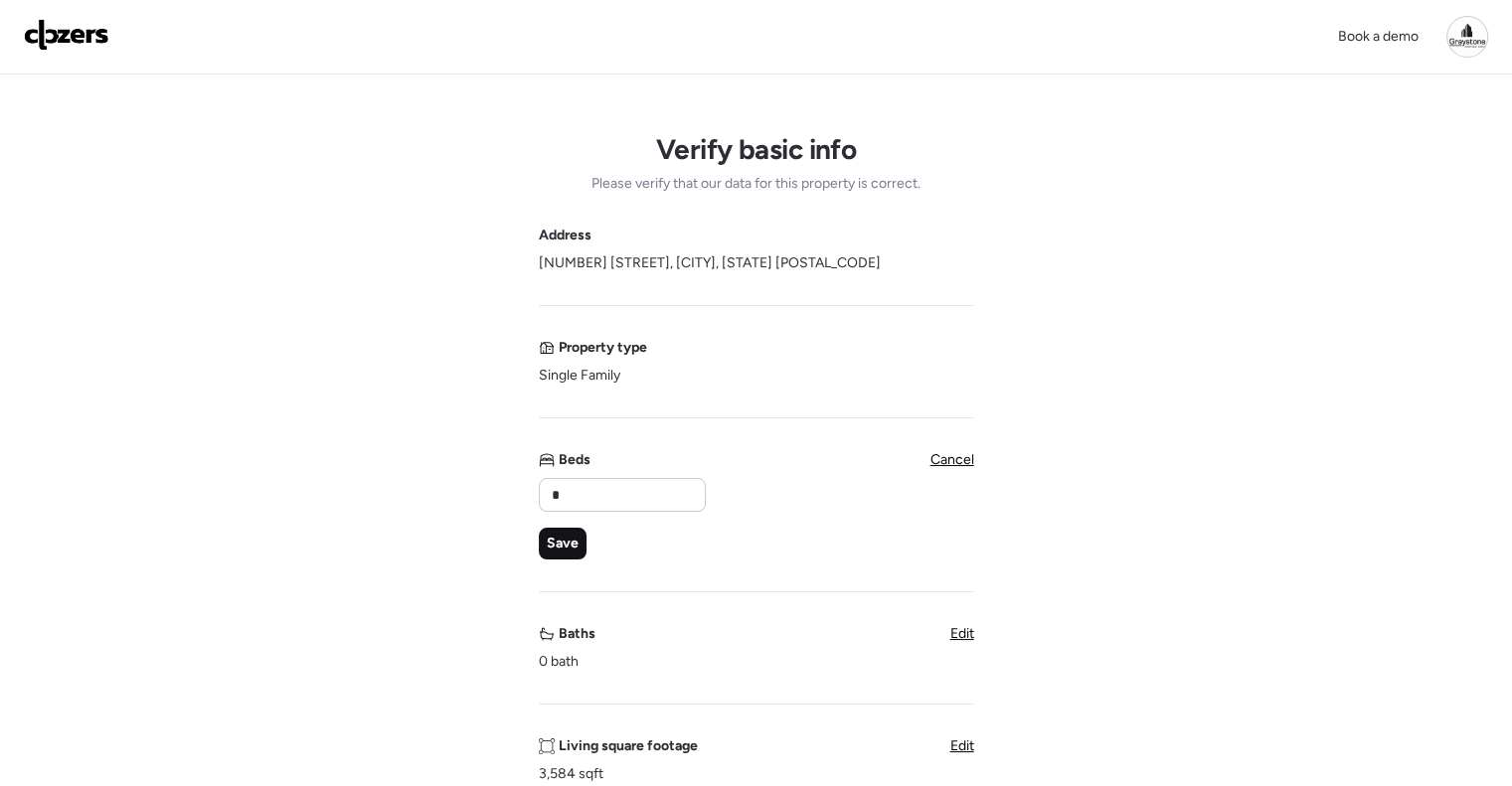 click on "Save" at bounding box center [563, 544] 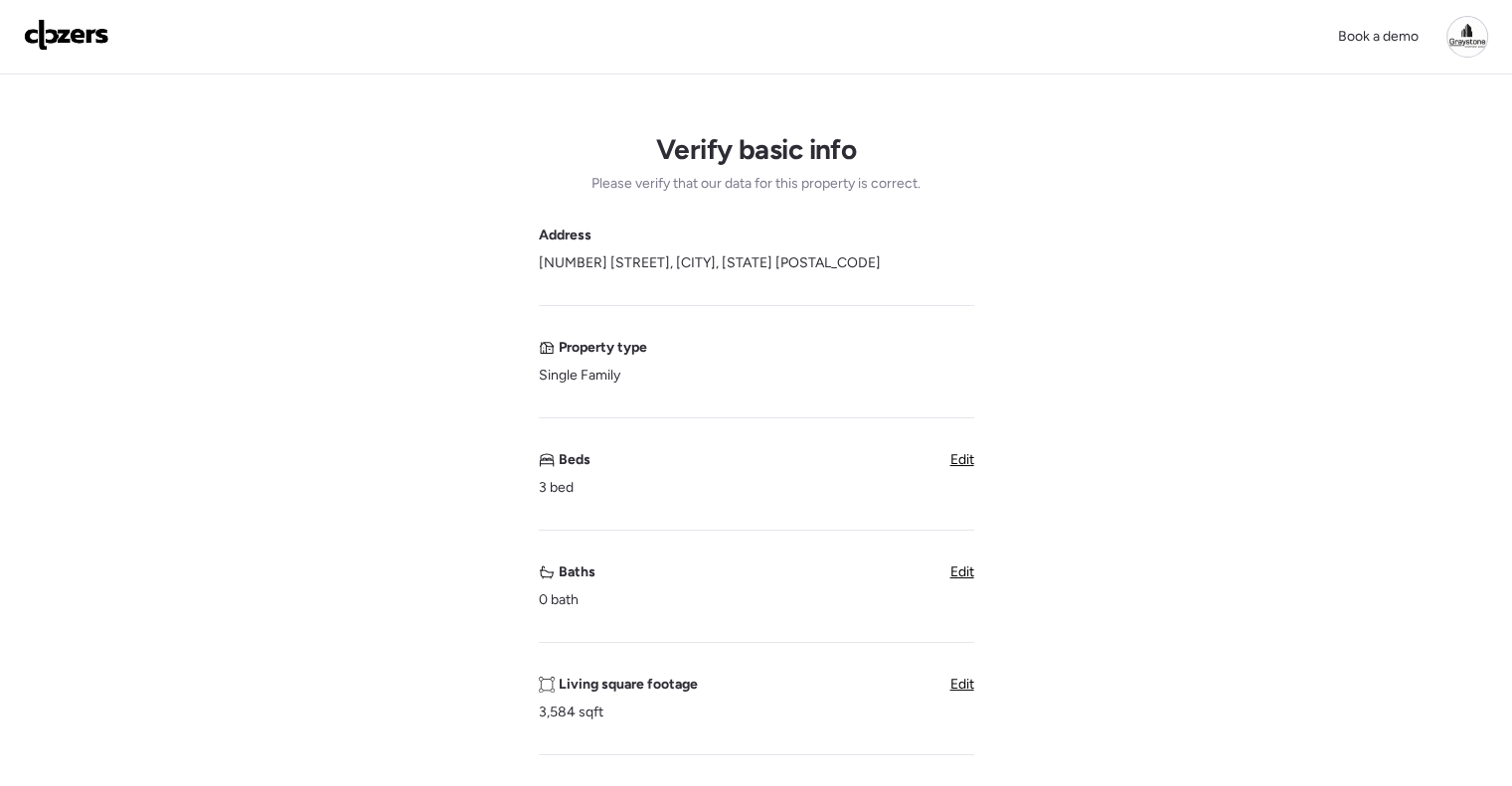click on "Edit" at bounding box center [962, 571] 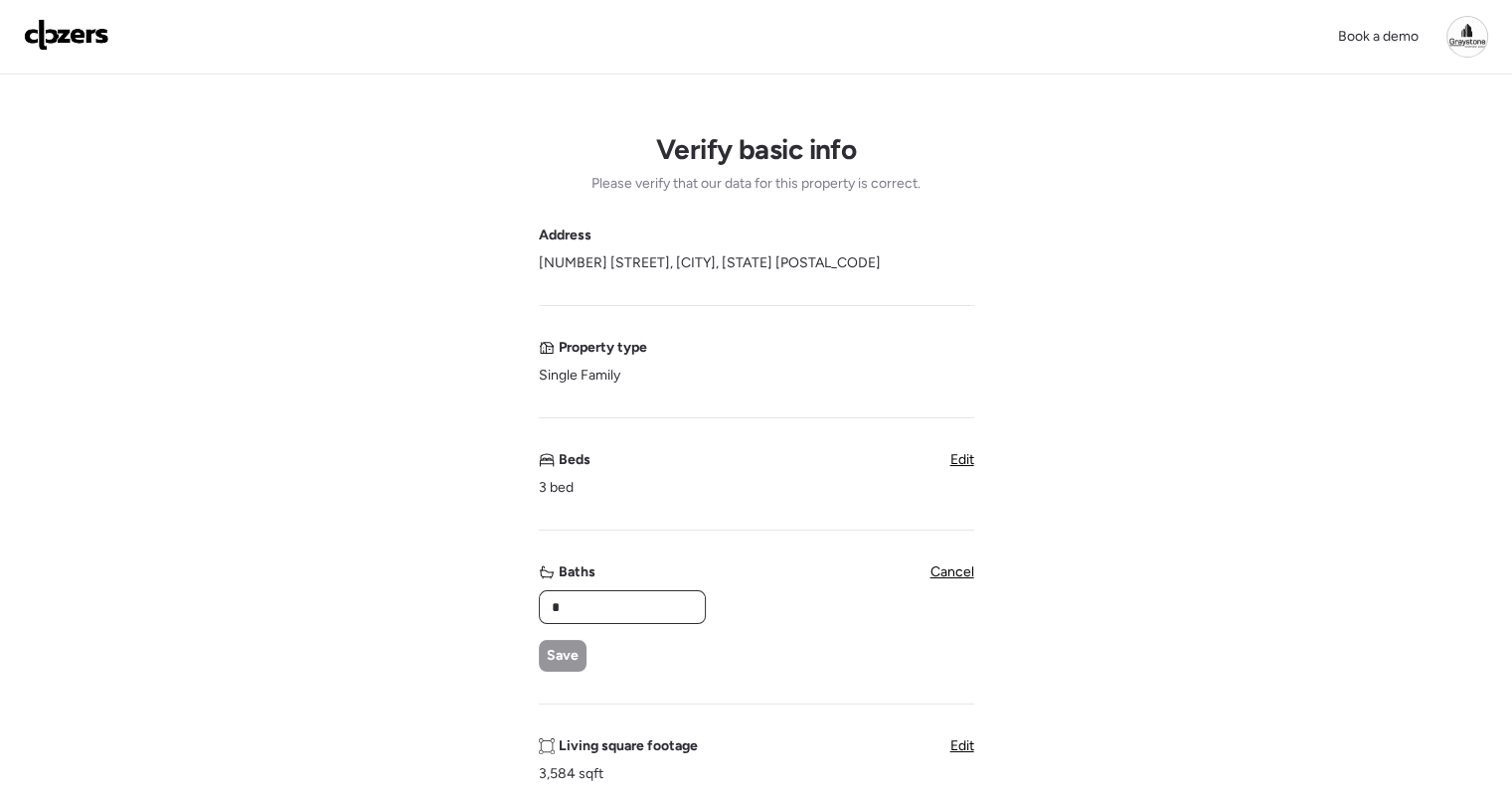 click on "*" at bounding box center (622, 607) 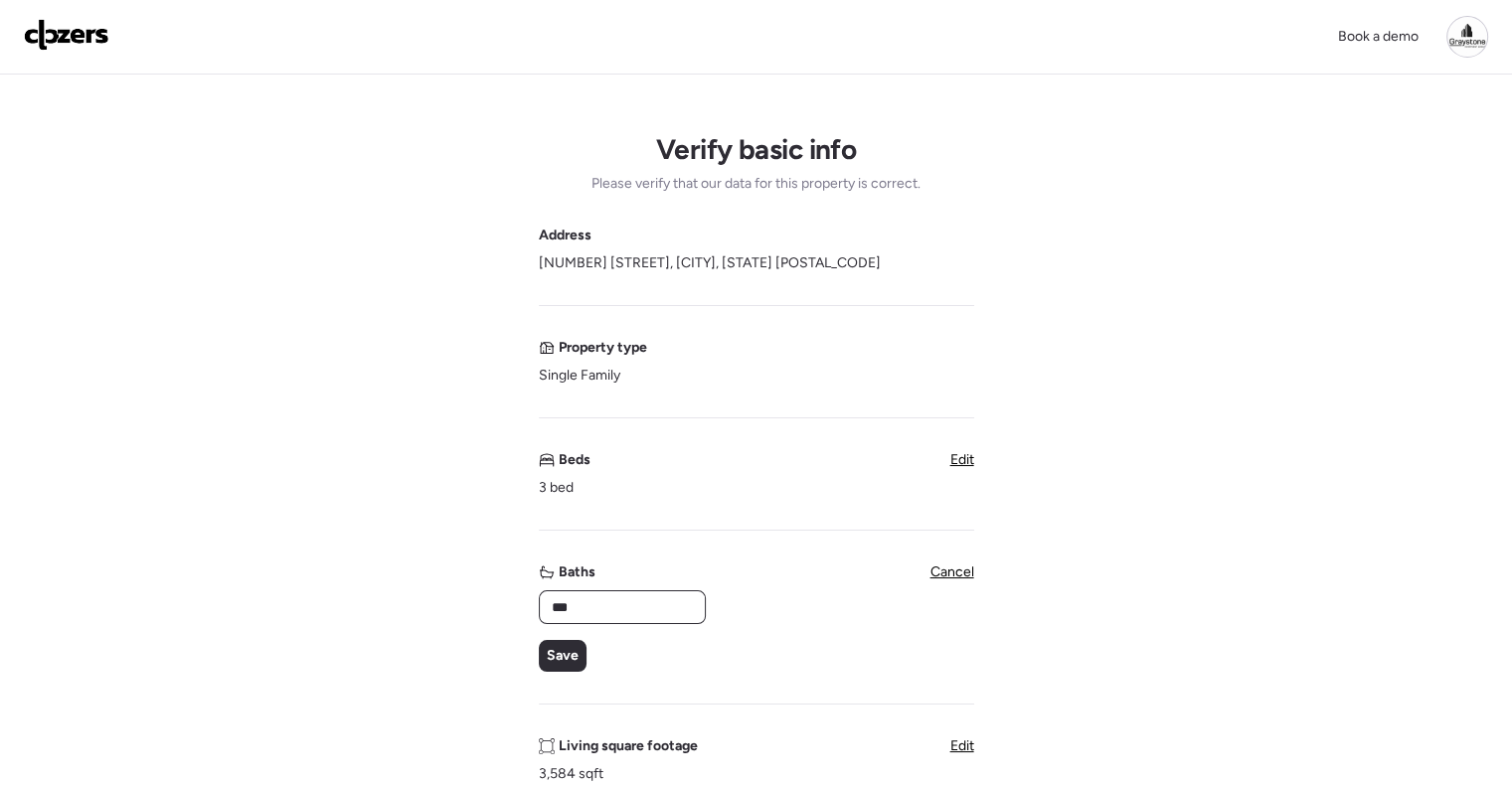 type on "***" 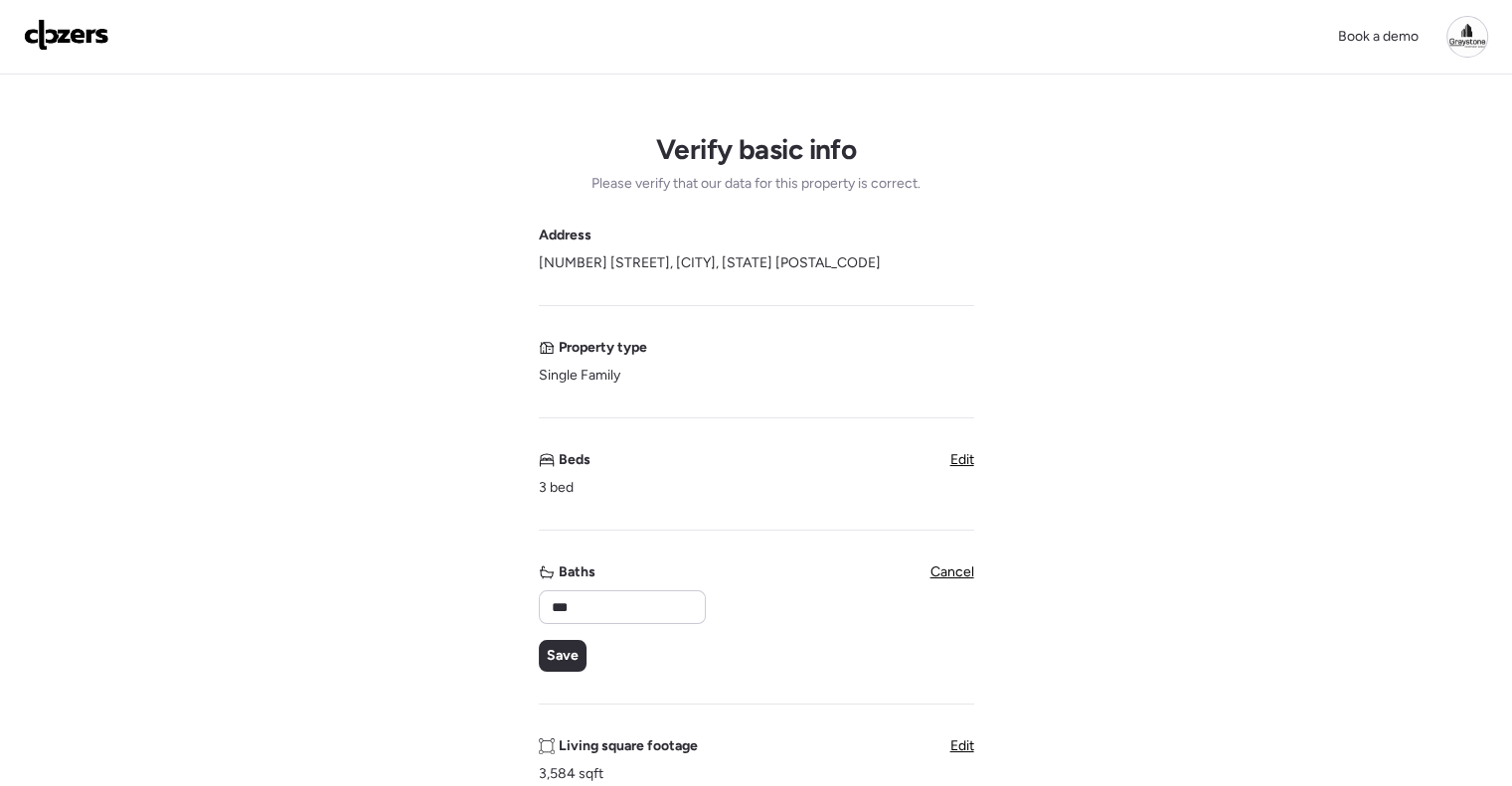 click on "*** Save" at bounding box center [621, 631] 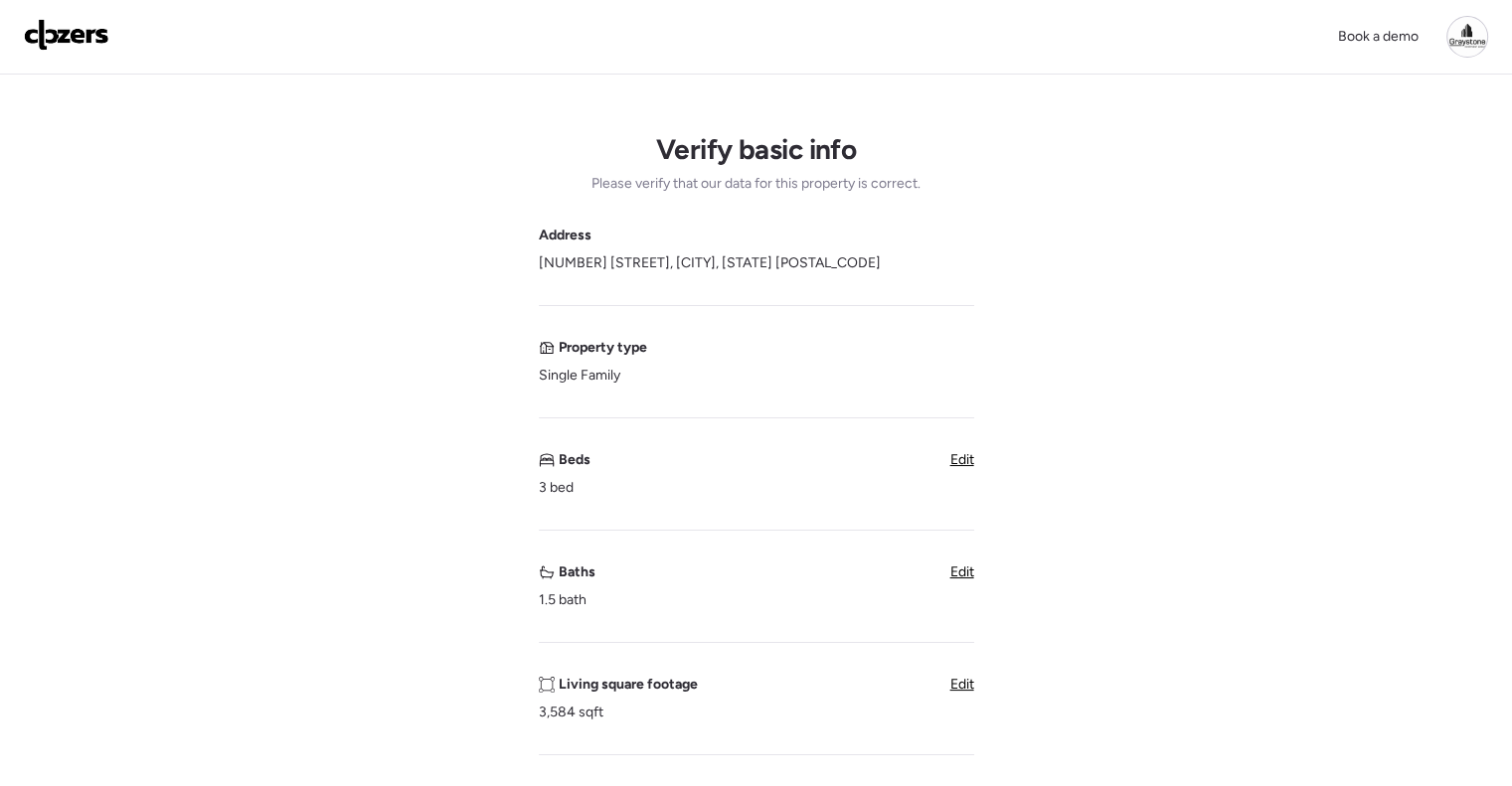 click on "Edit" at bounding box center [962, 684] 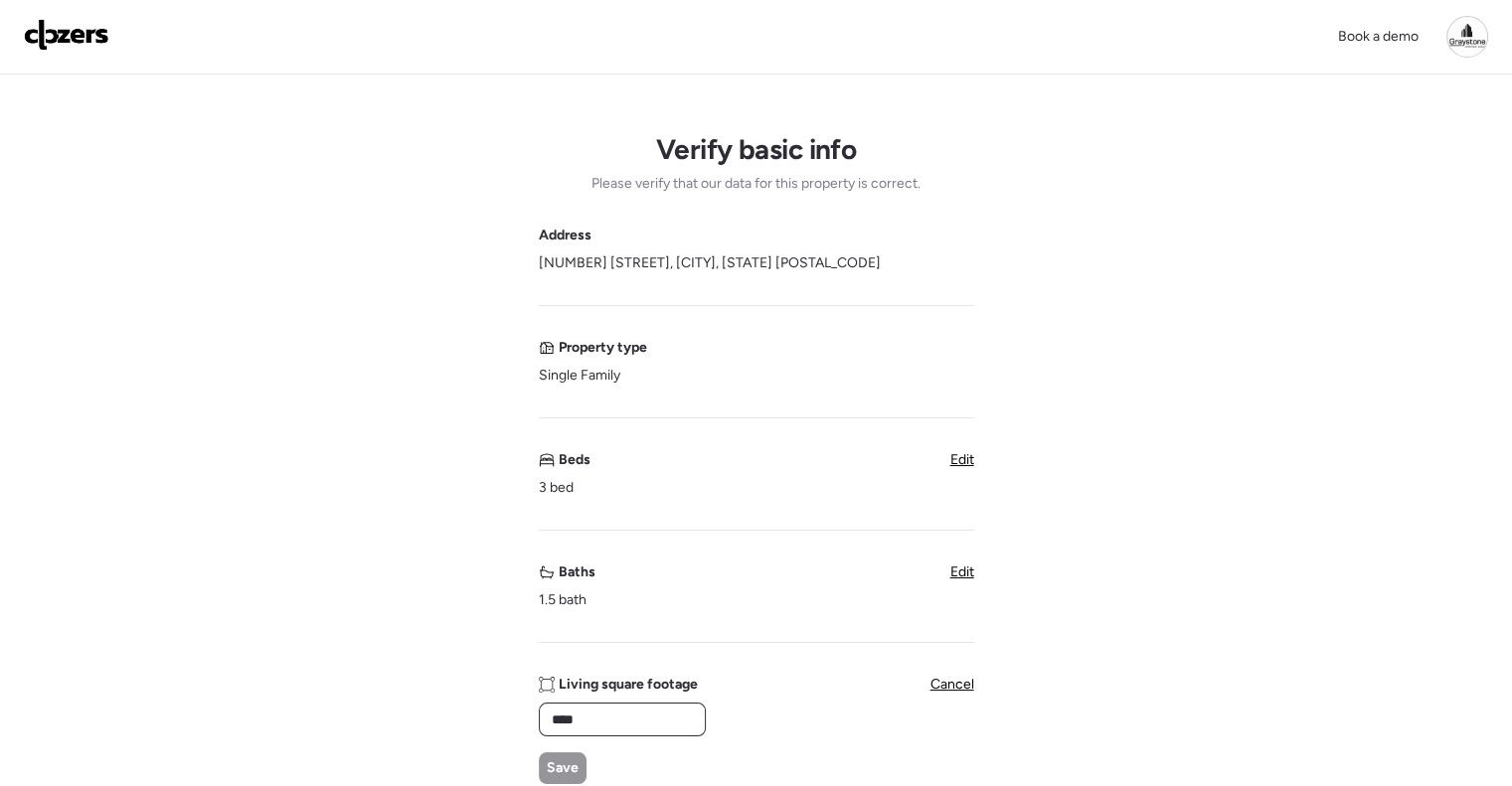 drag, startPoint x: 624, startPoint y: 714, endPoint x: 465, endPoint y: 707, distance: 159.15401 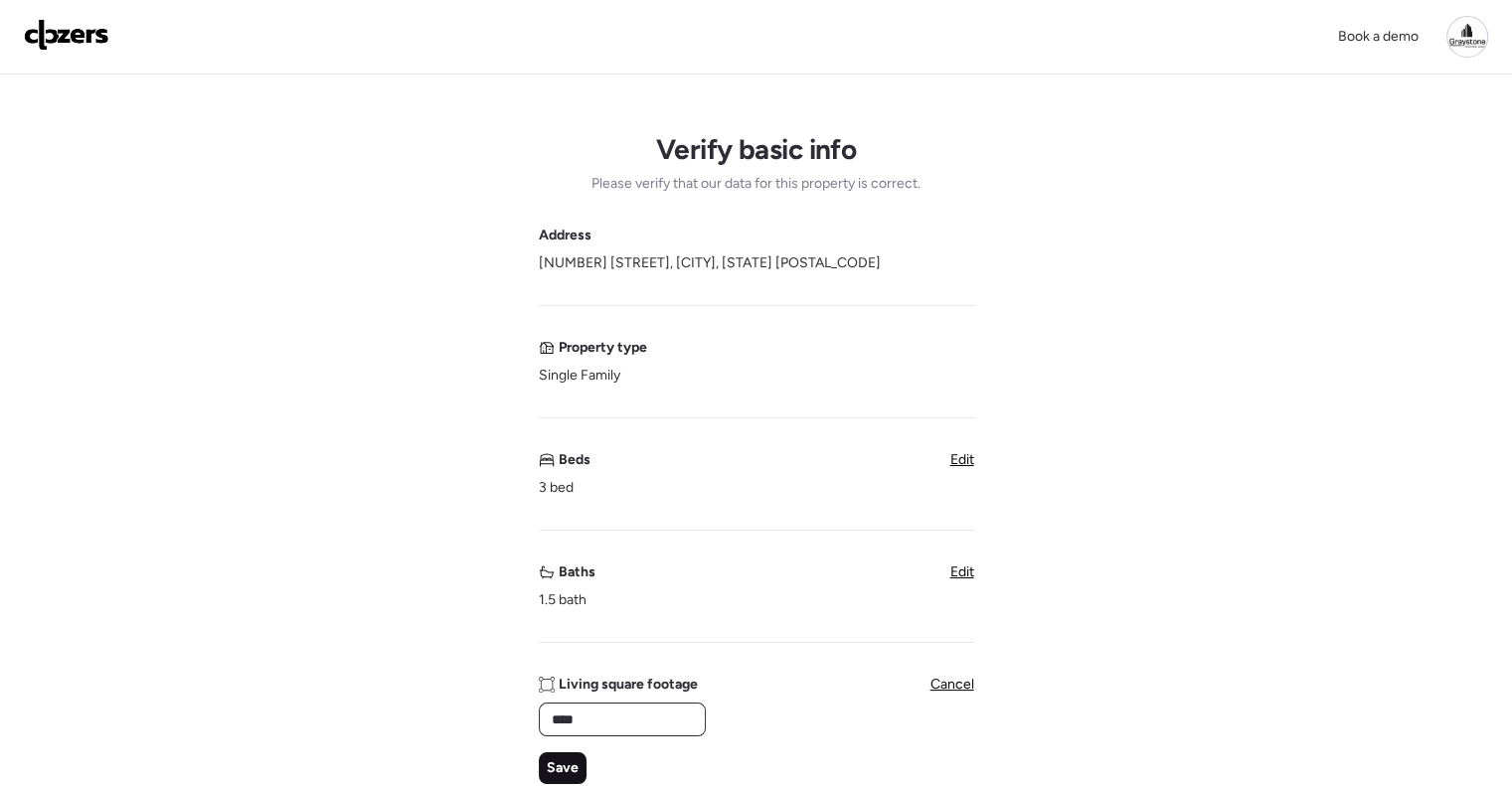 type on "****" 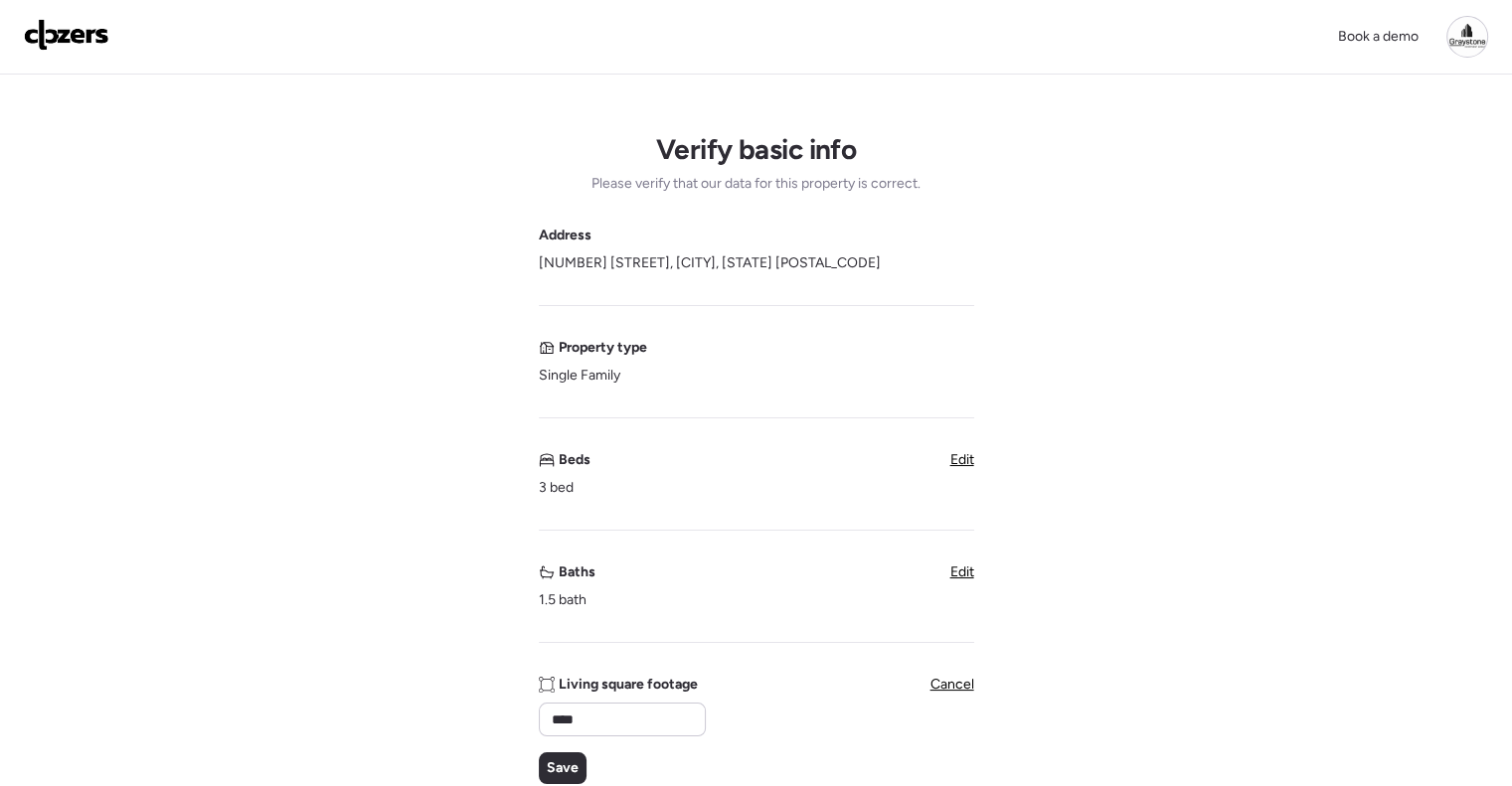 click on "Save" at bounding box center (563, 768) 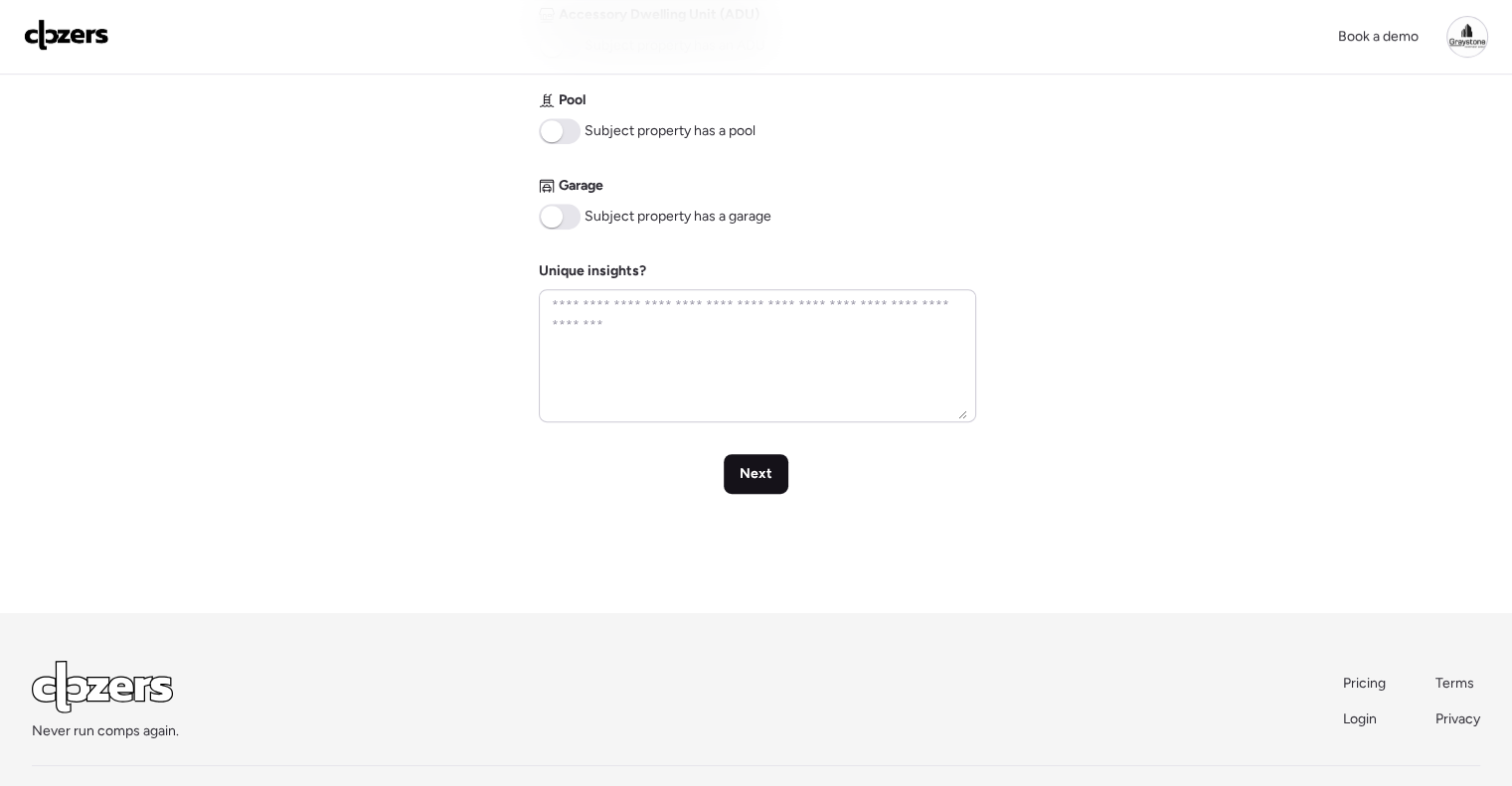 click on "Next" at bounding box center [756, 474] 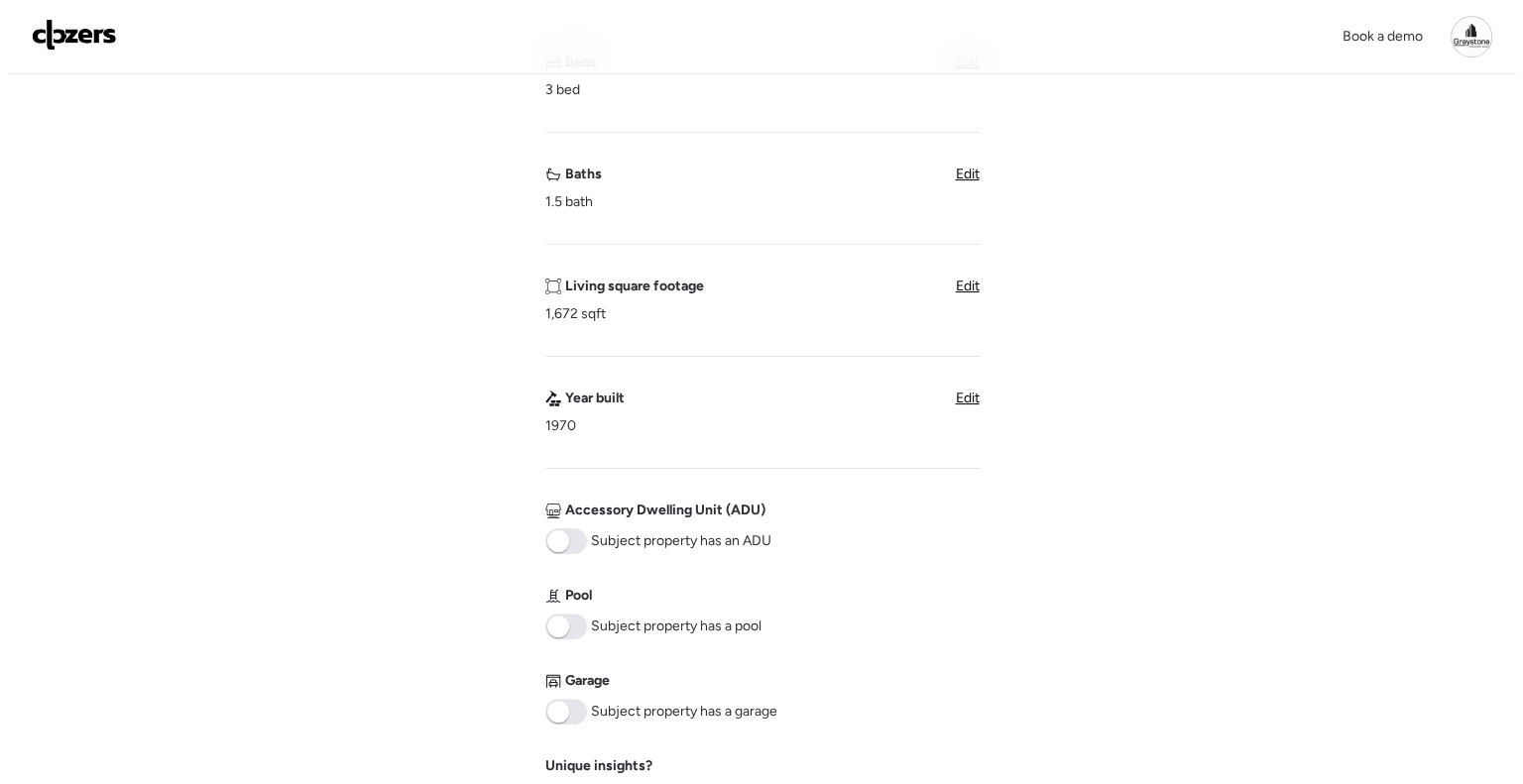 scroll, scrollTop: 0, scrollLeft: 0, axis: both 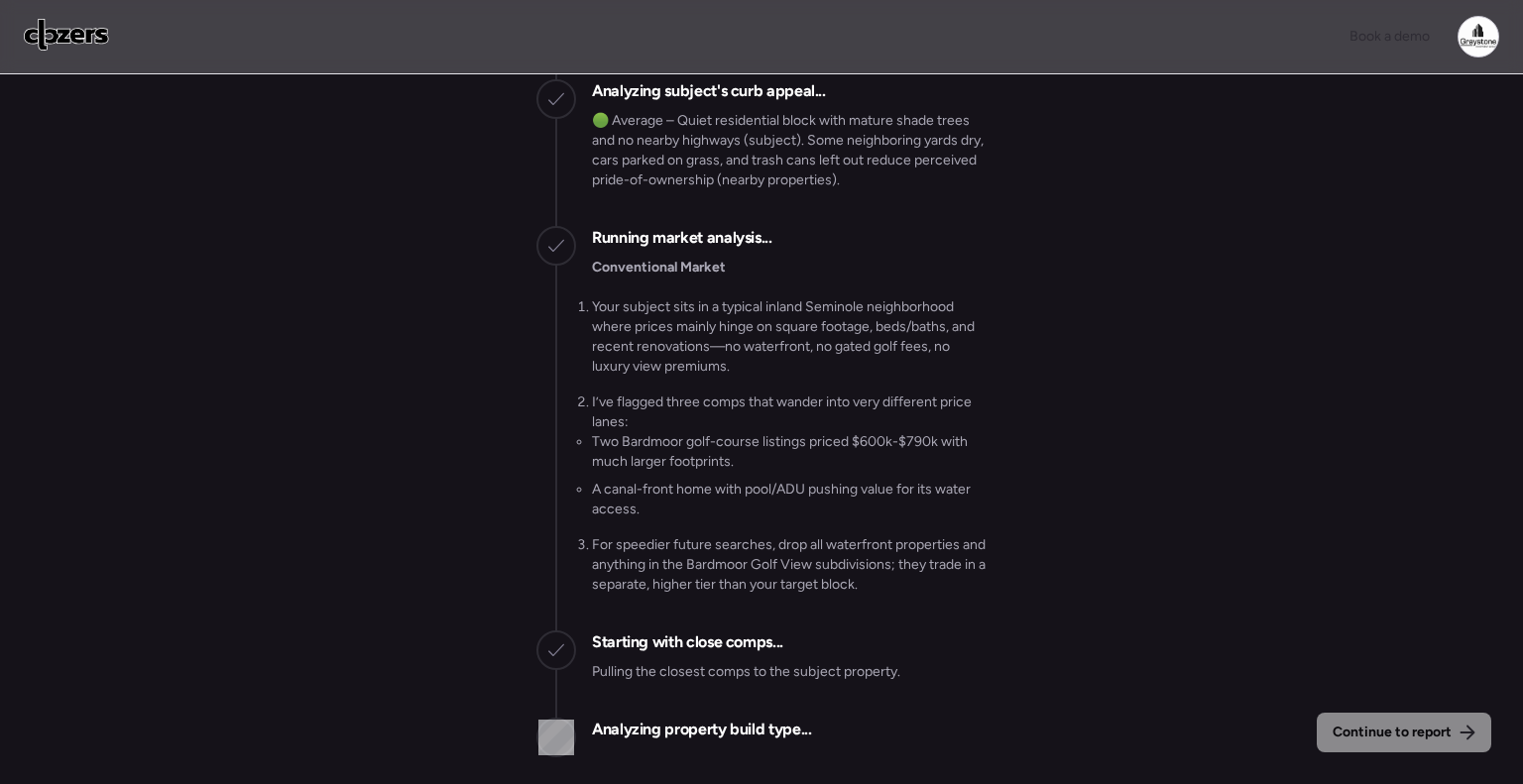 click at bounding box center (66, 35) 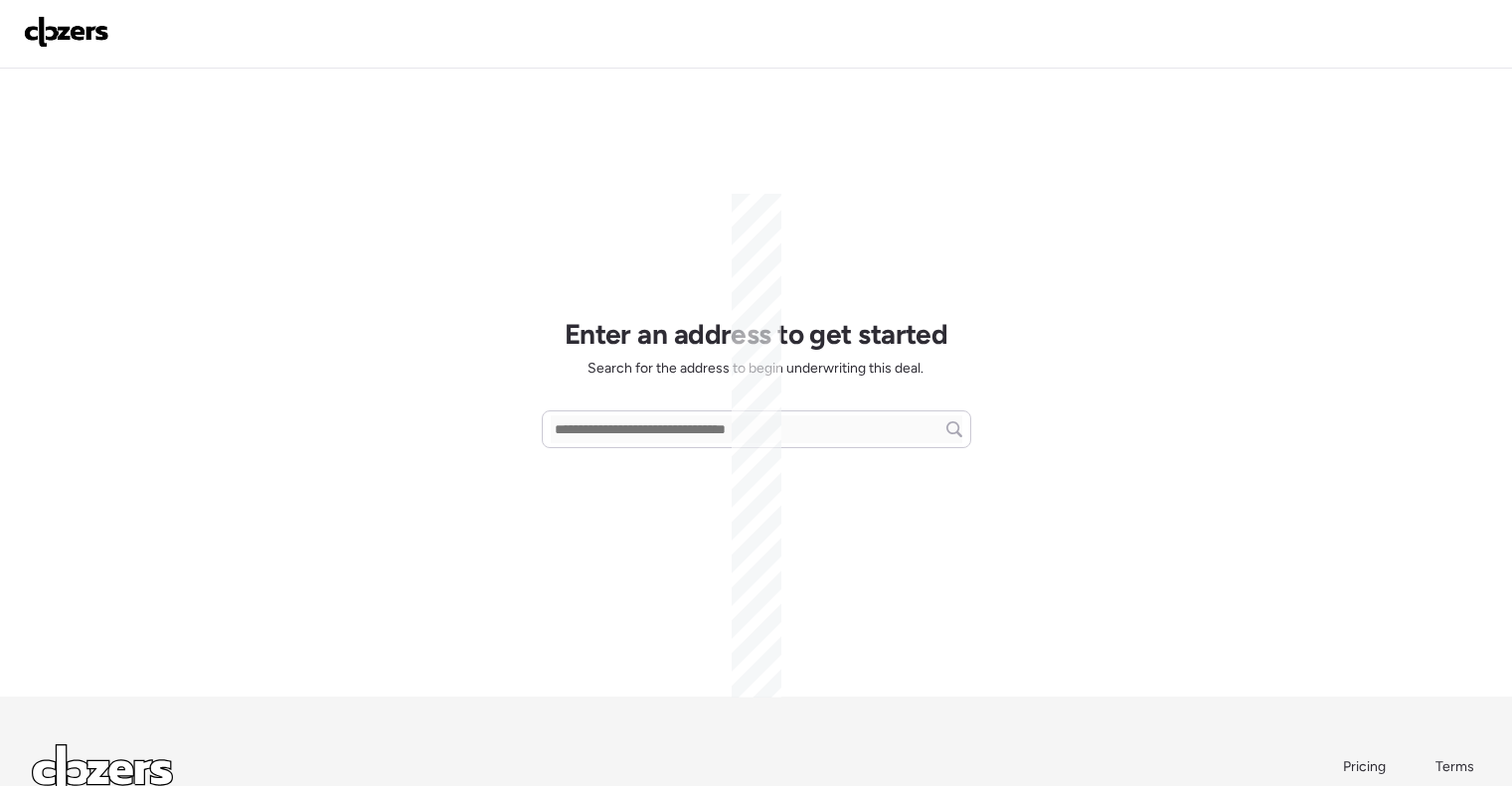 scroll, scrollTop: 0, scrollLeft: 0, axis: both 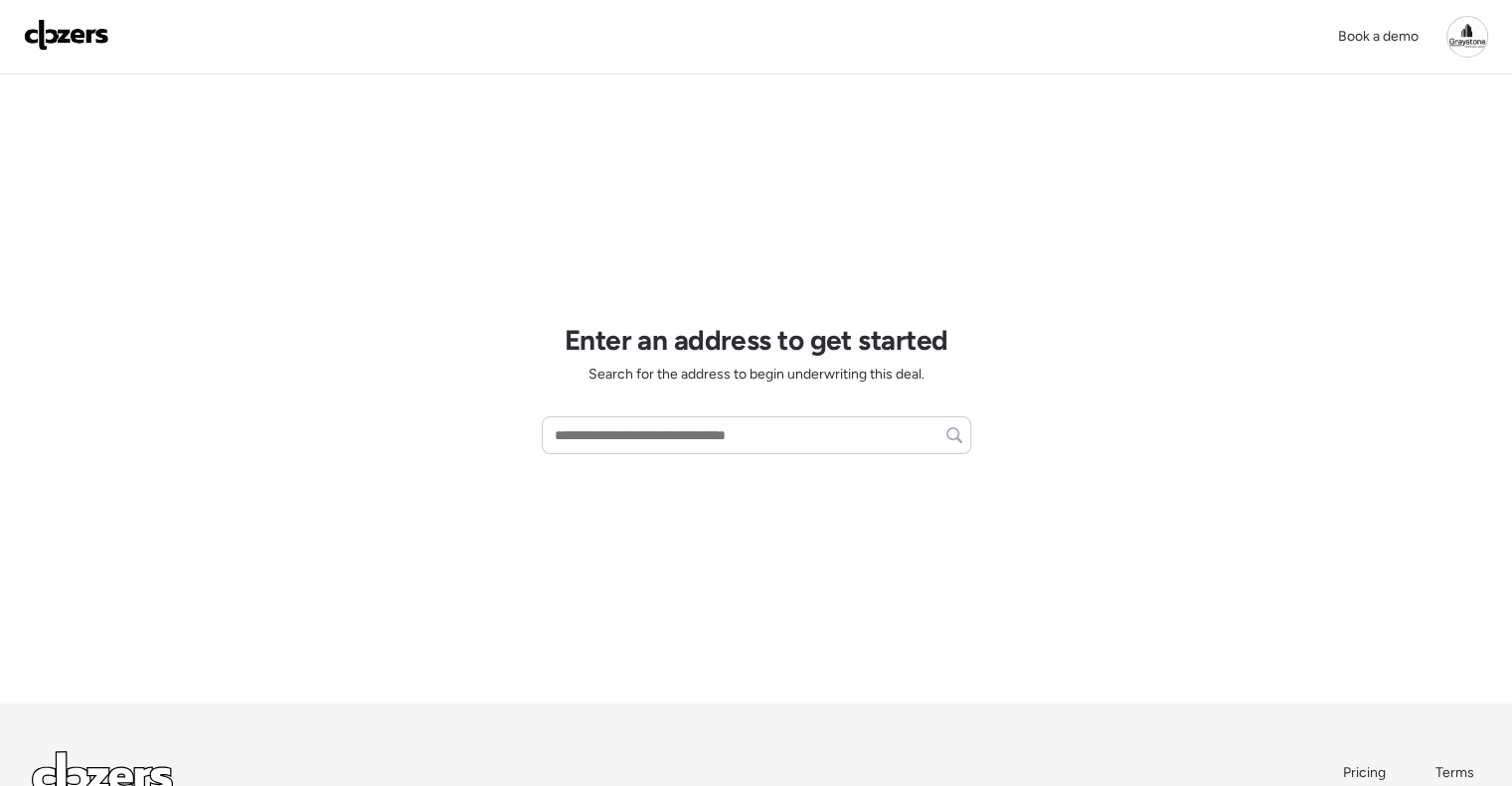 click on "Book a demo Enter an address to get started Search for the address to begin underwriting this deal. Never run comps again. Pricing Terms Login Privacy info@clozers.co © Coffee Clozers Inc. [YEAR]" at bounding box center [756, 474] 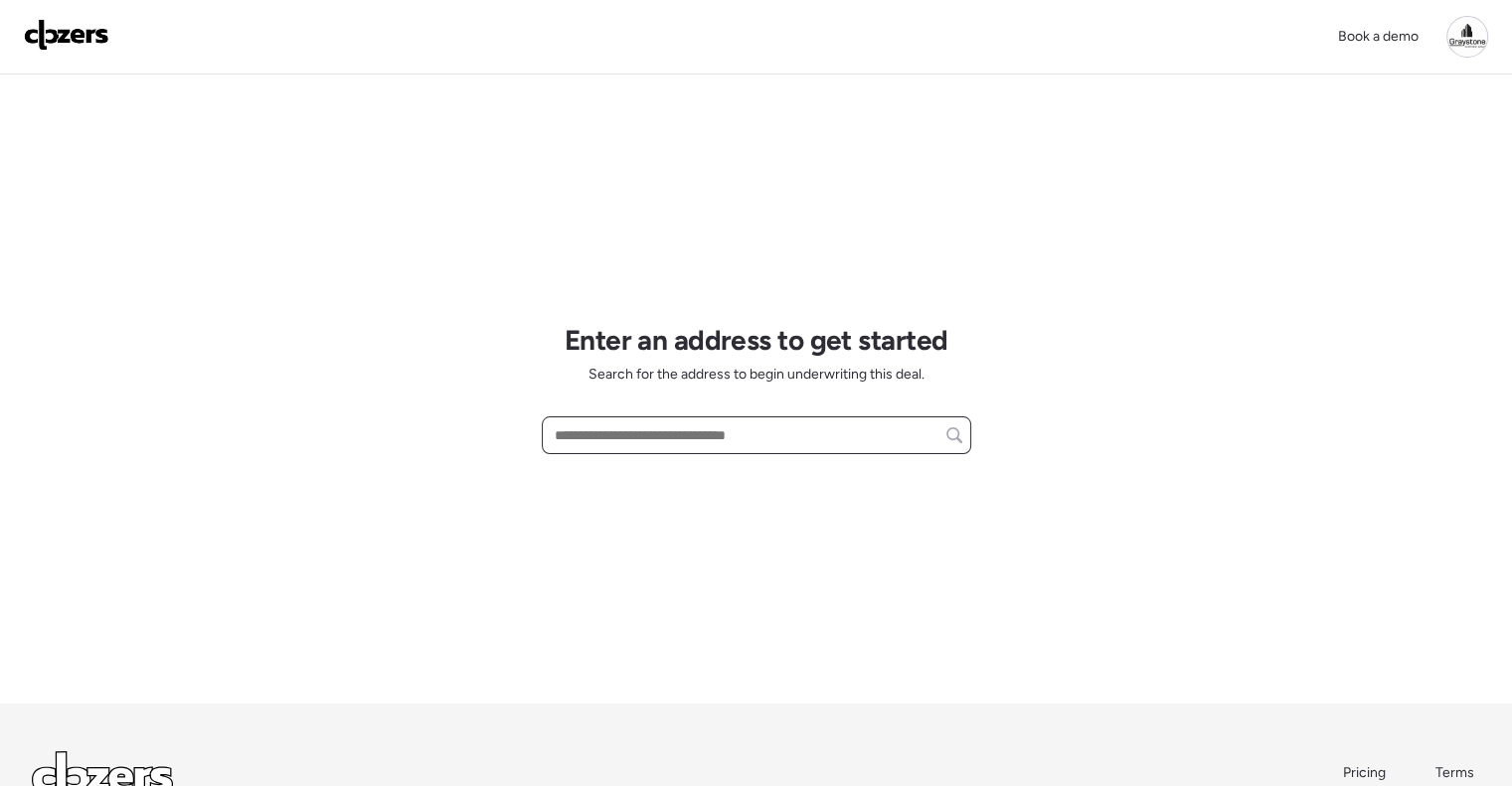 click at bounding box center [756, 435] 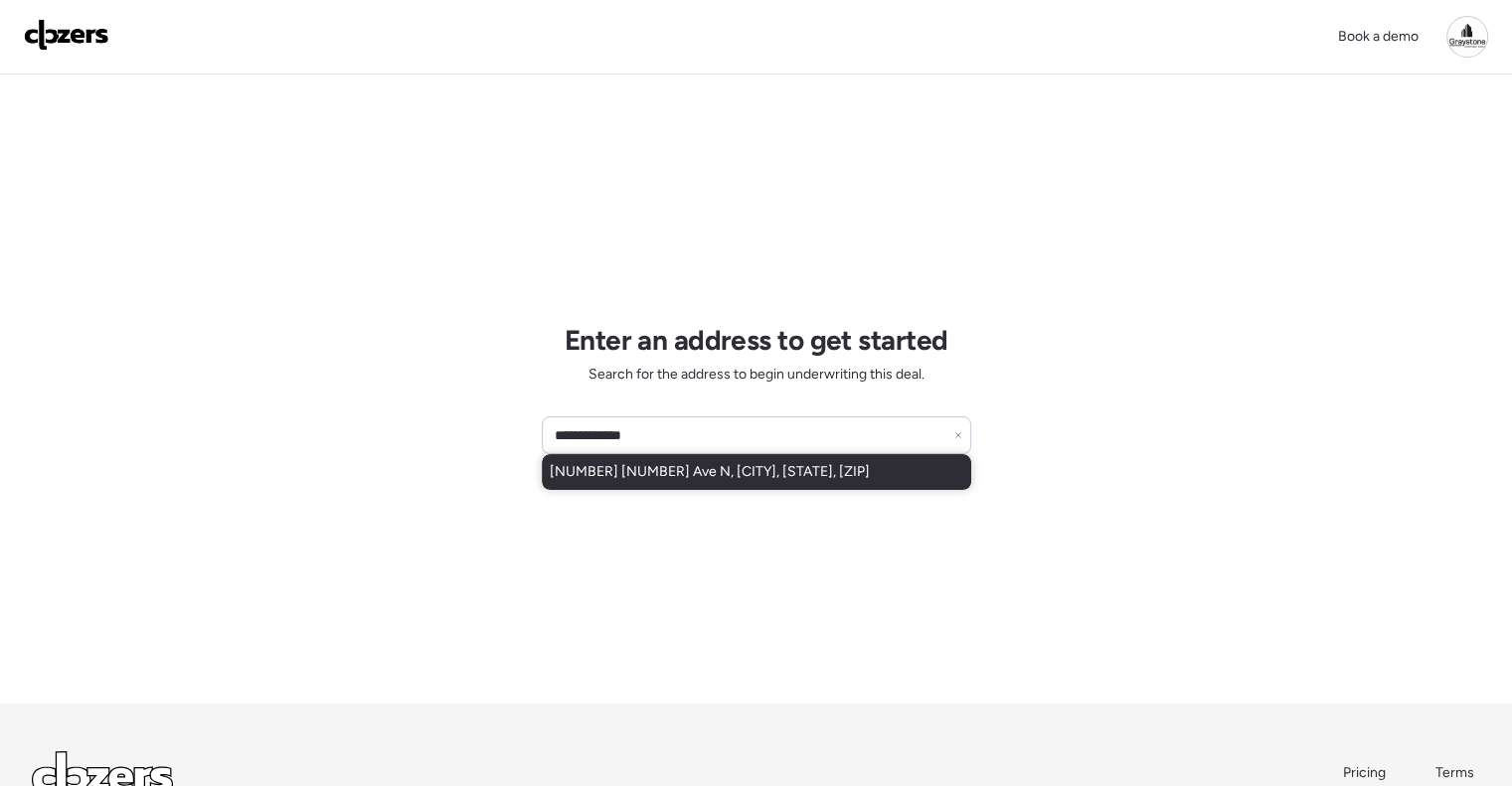click on "[NUMBER] [NUMBER] Ave N, [CITY], [STATE], [ZIP]" at bounding box center [710, 472] 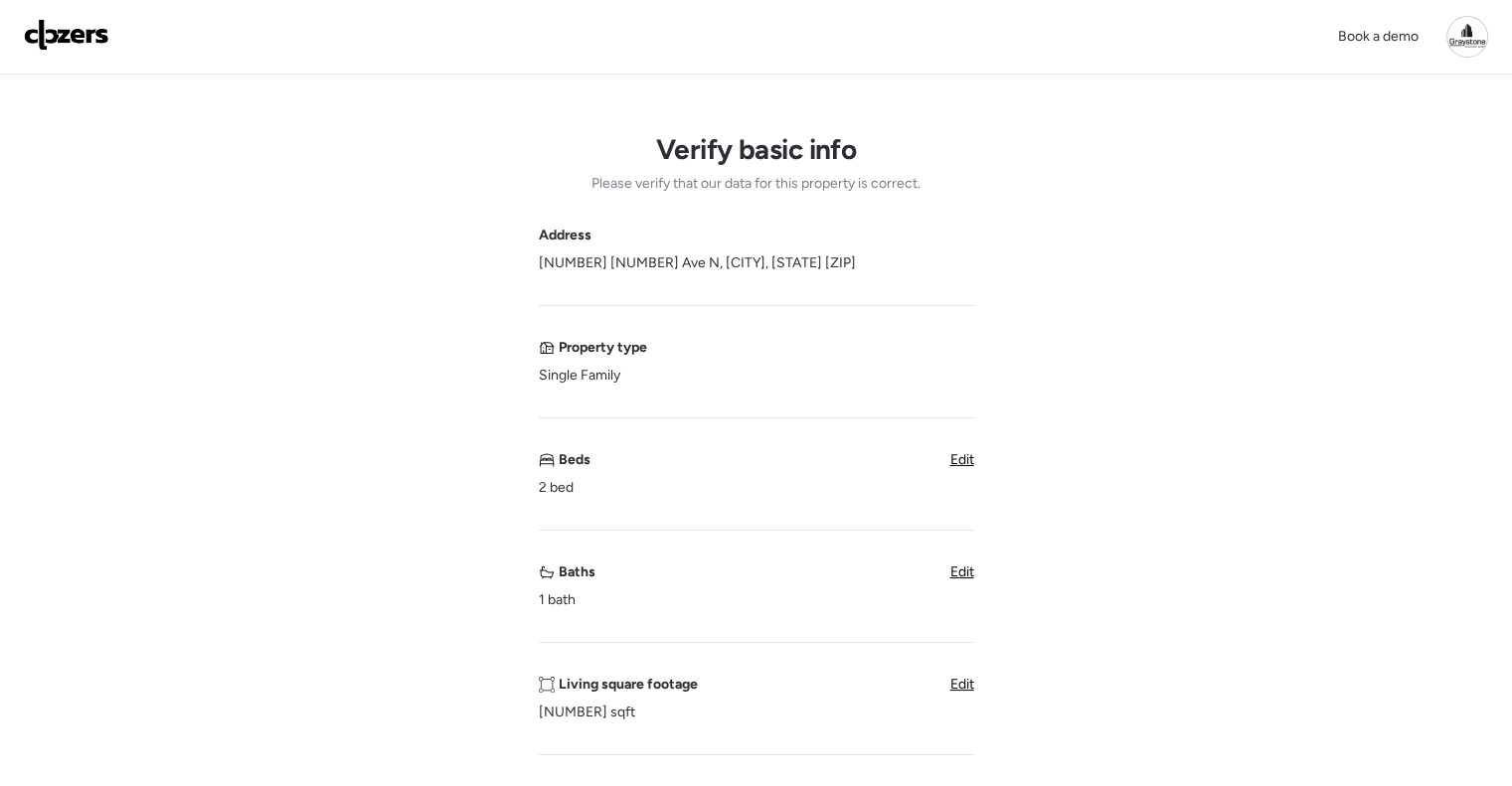 click on "Edit" at bounding box center (962, 684) 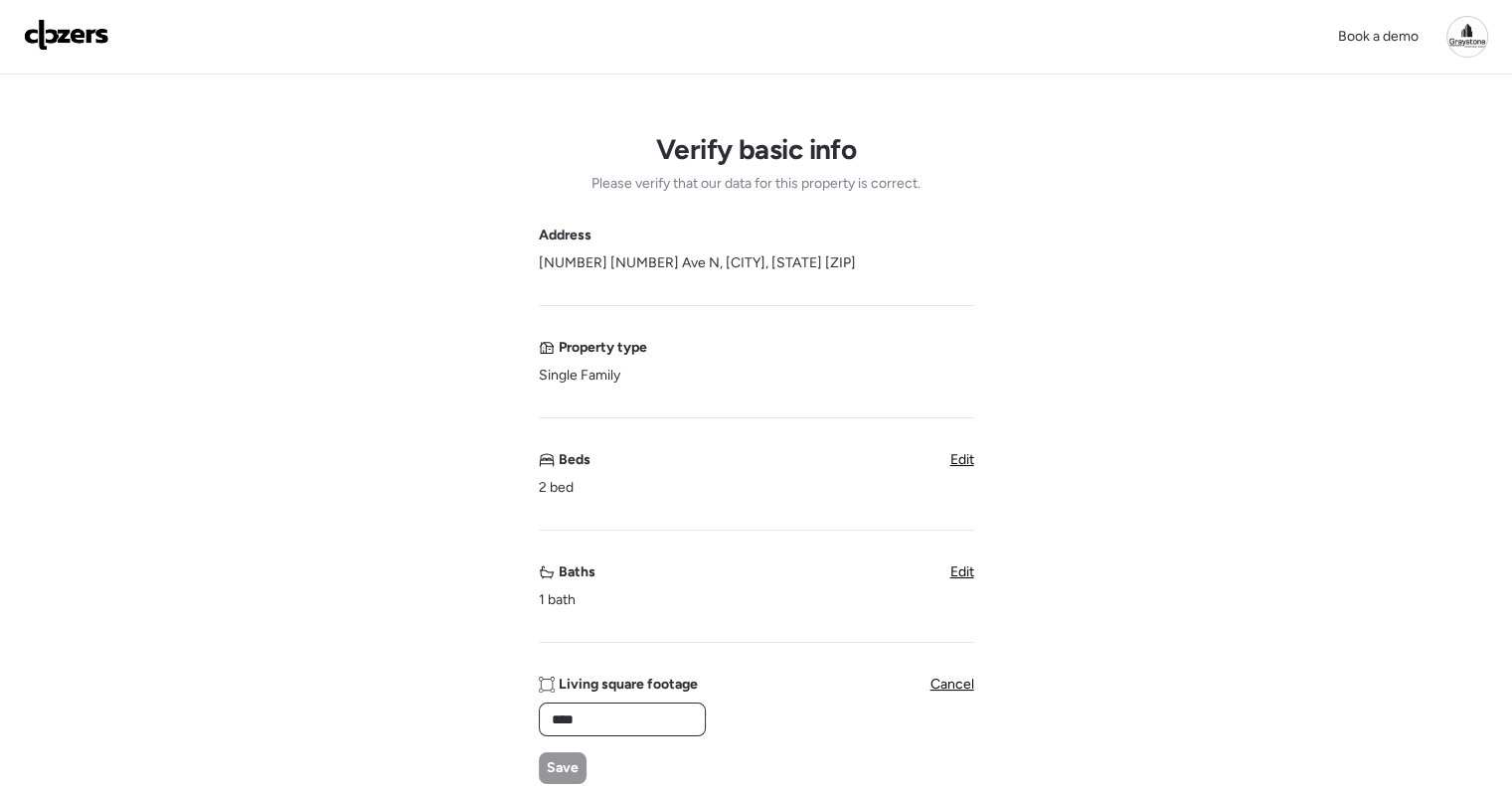 drag, startPoint x: 605, startPoint y: 713, endPoint x: 460, endPoint y: 706, distance: 145.16887 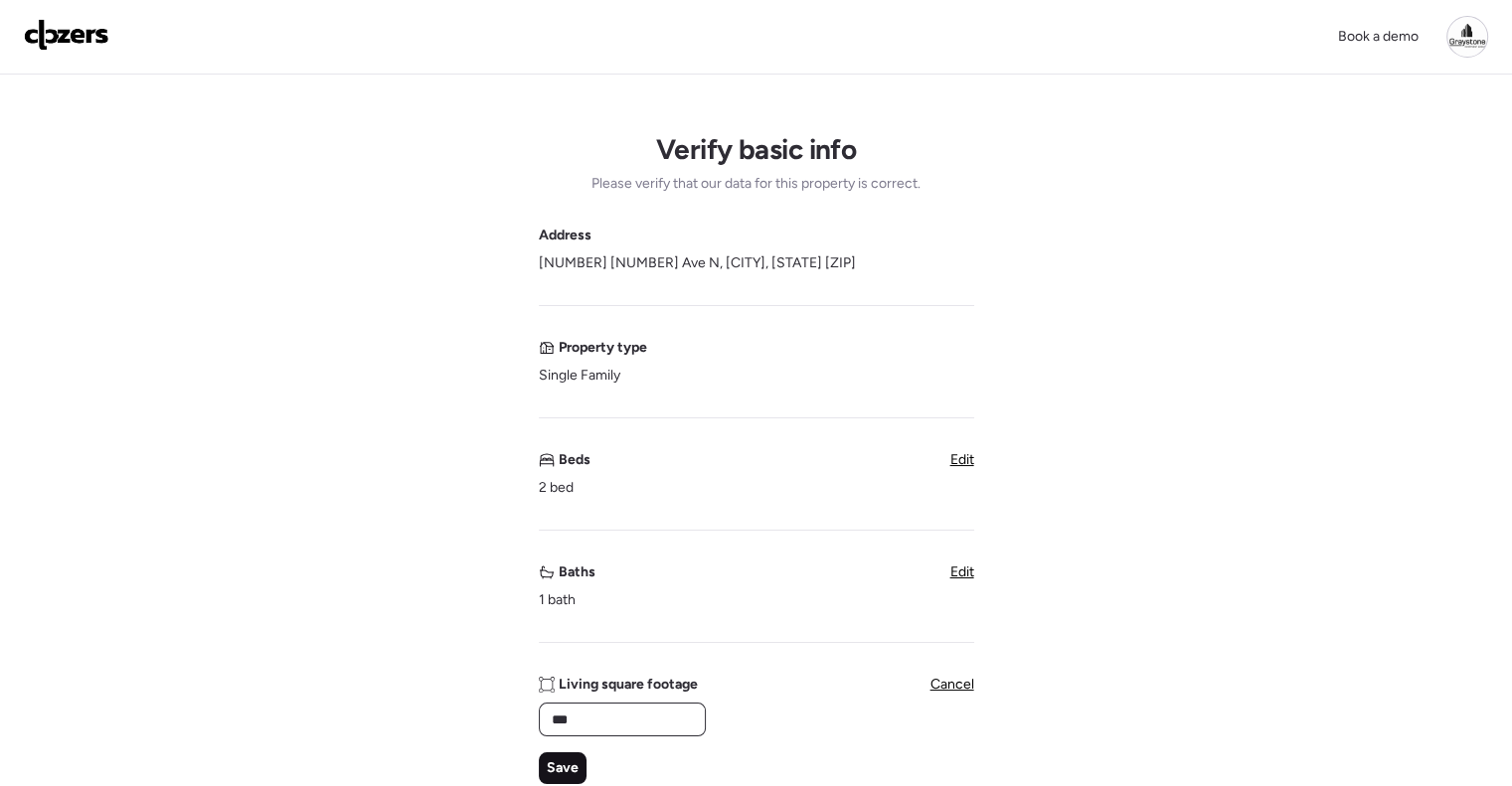 type on "***" 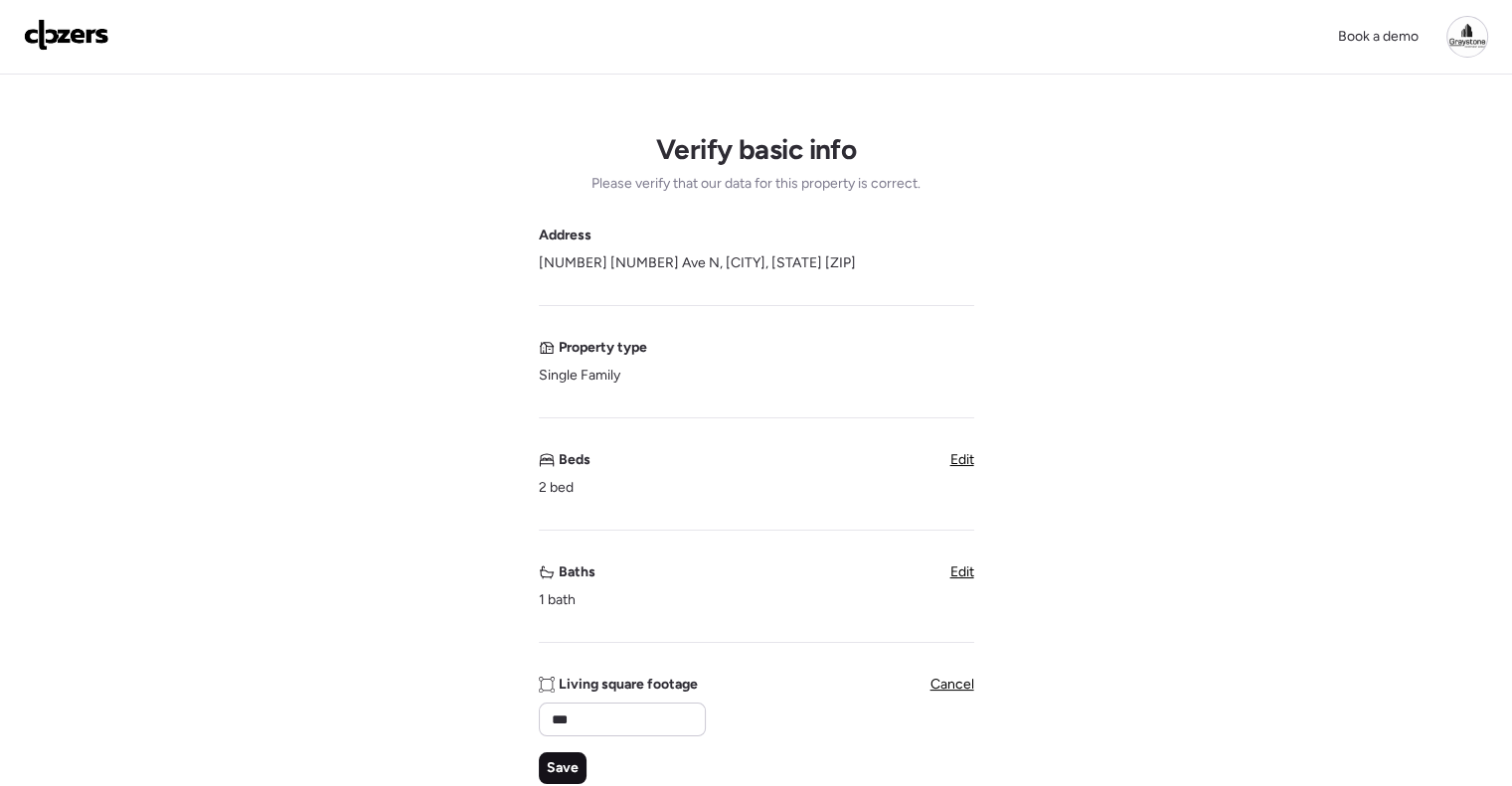 click on "Save" at bounding box center (563, 768) 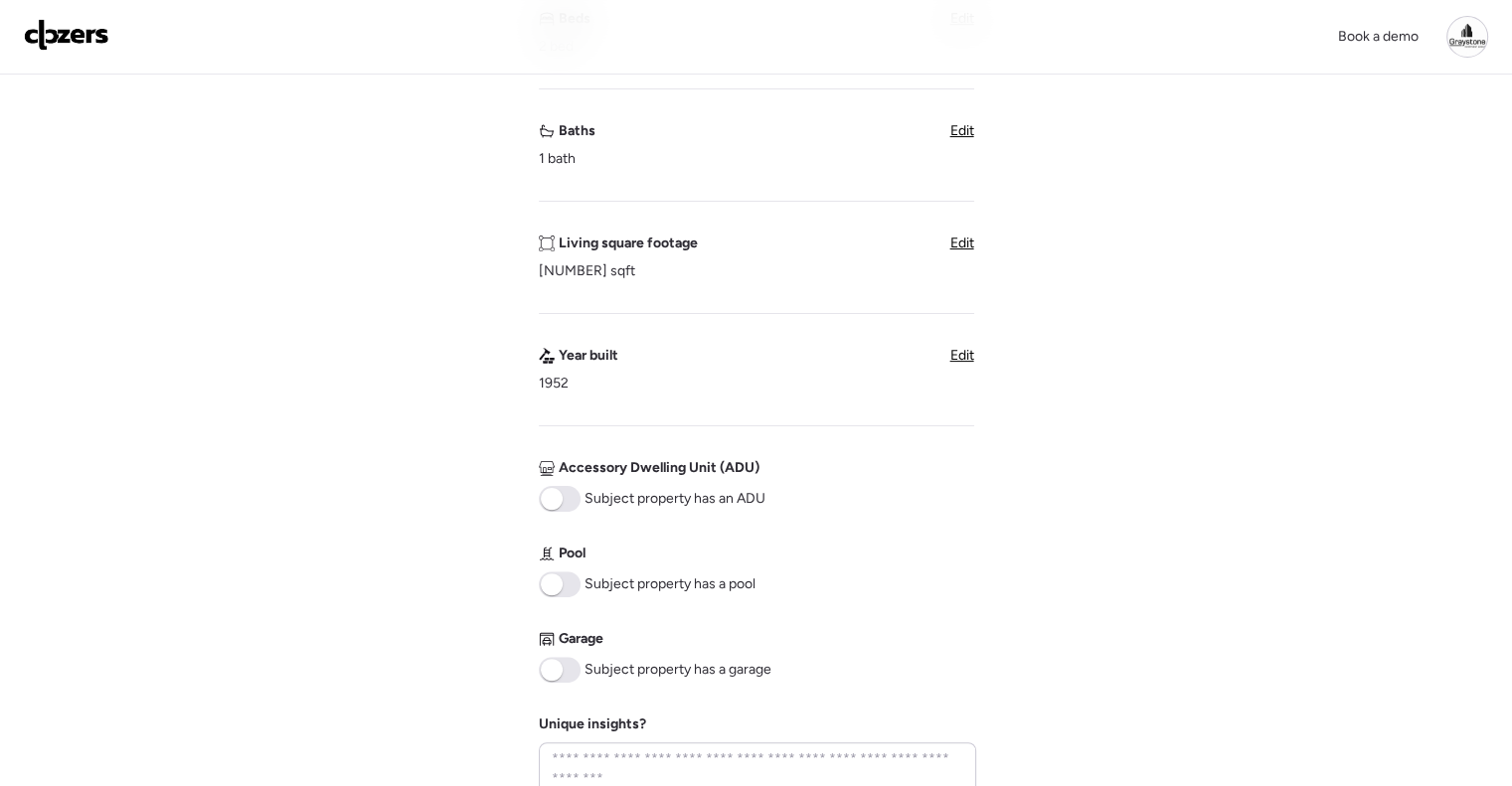 scroll, scrollTop: 696, scrollLeft: 0, axis: vertical 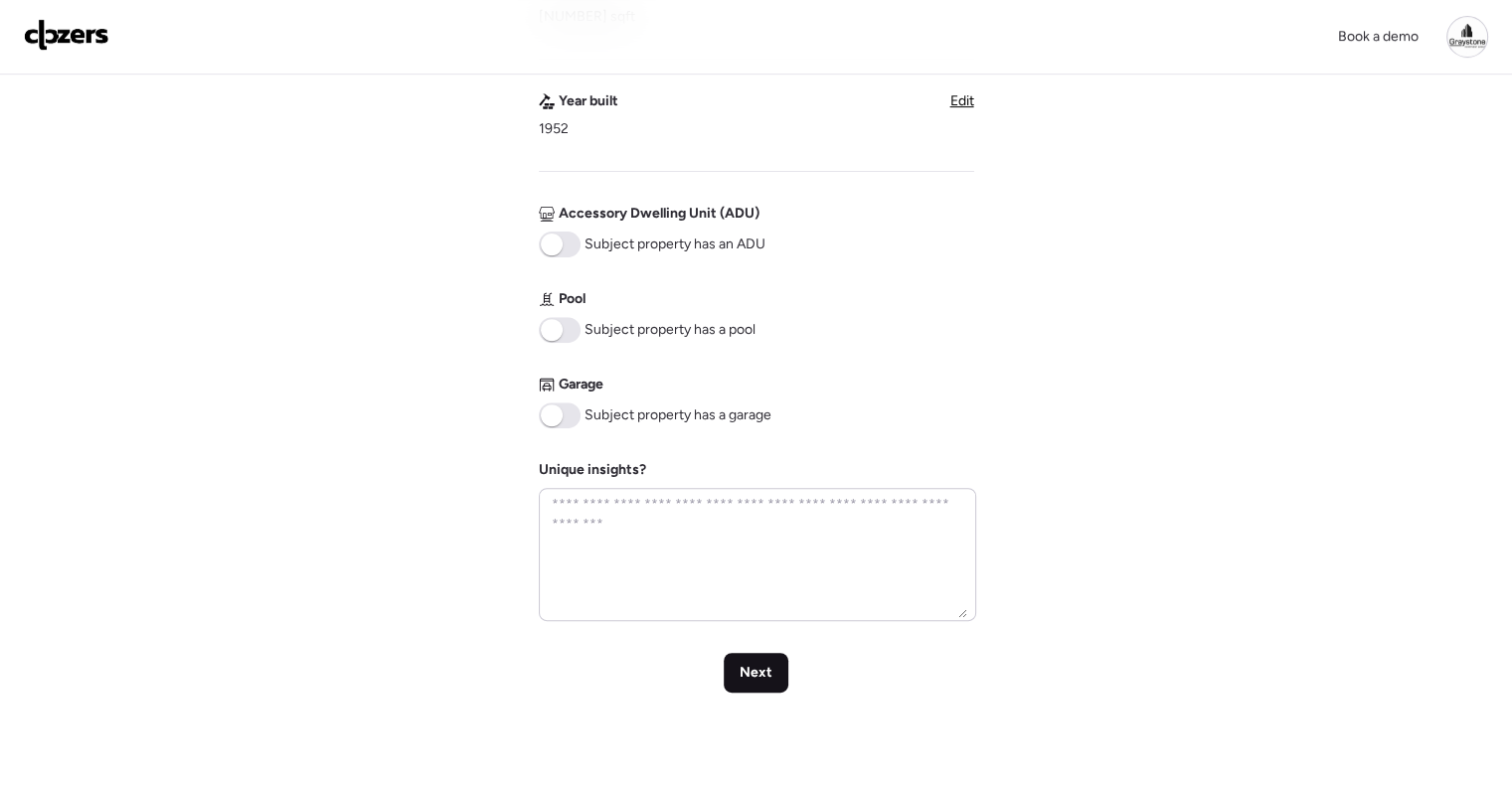 click on "Next" at bounding box center (756, 673) 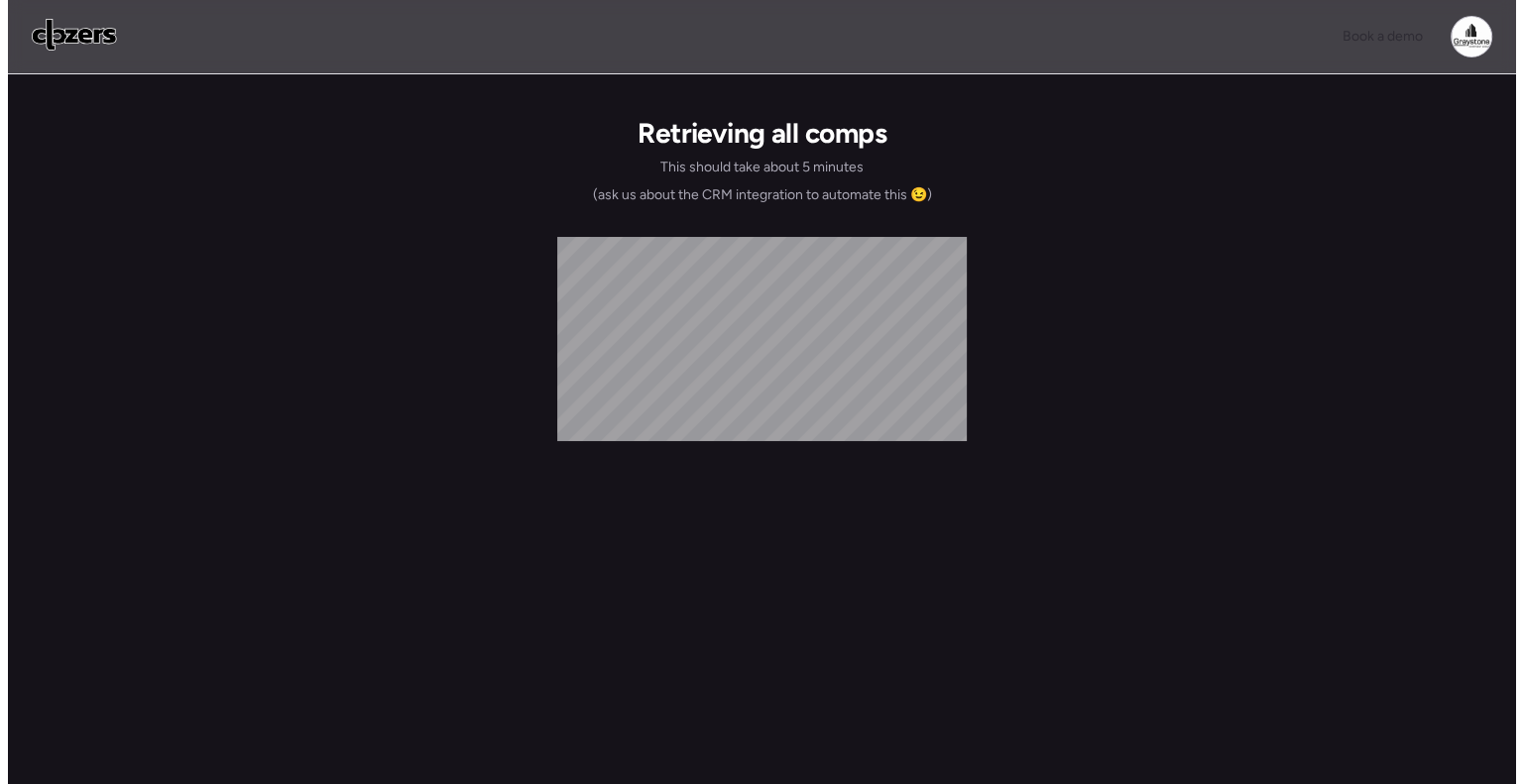 scroll, scrollTop: 0, scrollLeft: 0, axis: both 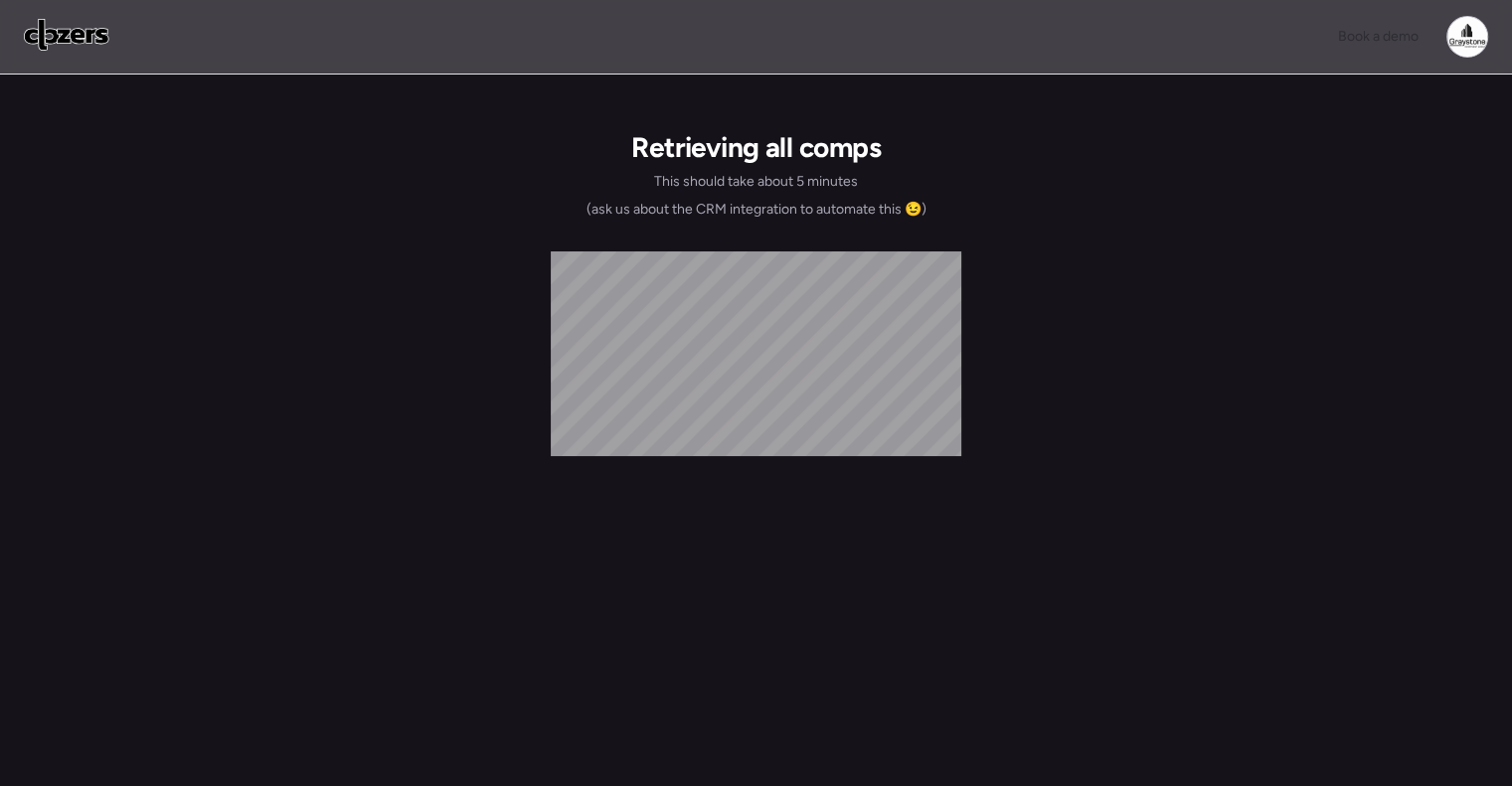 click on "Retrieving all comps This should take about 5 minutes (ask us about the CRM integration to automate this 😉)" at bounding box center [756, 456] 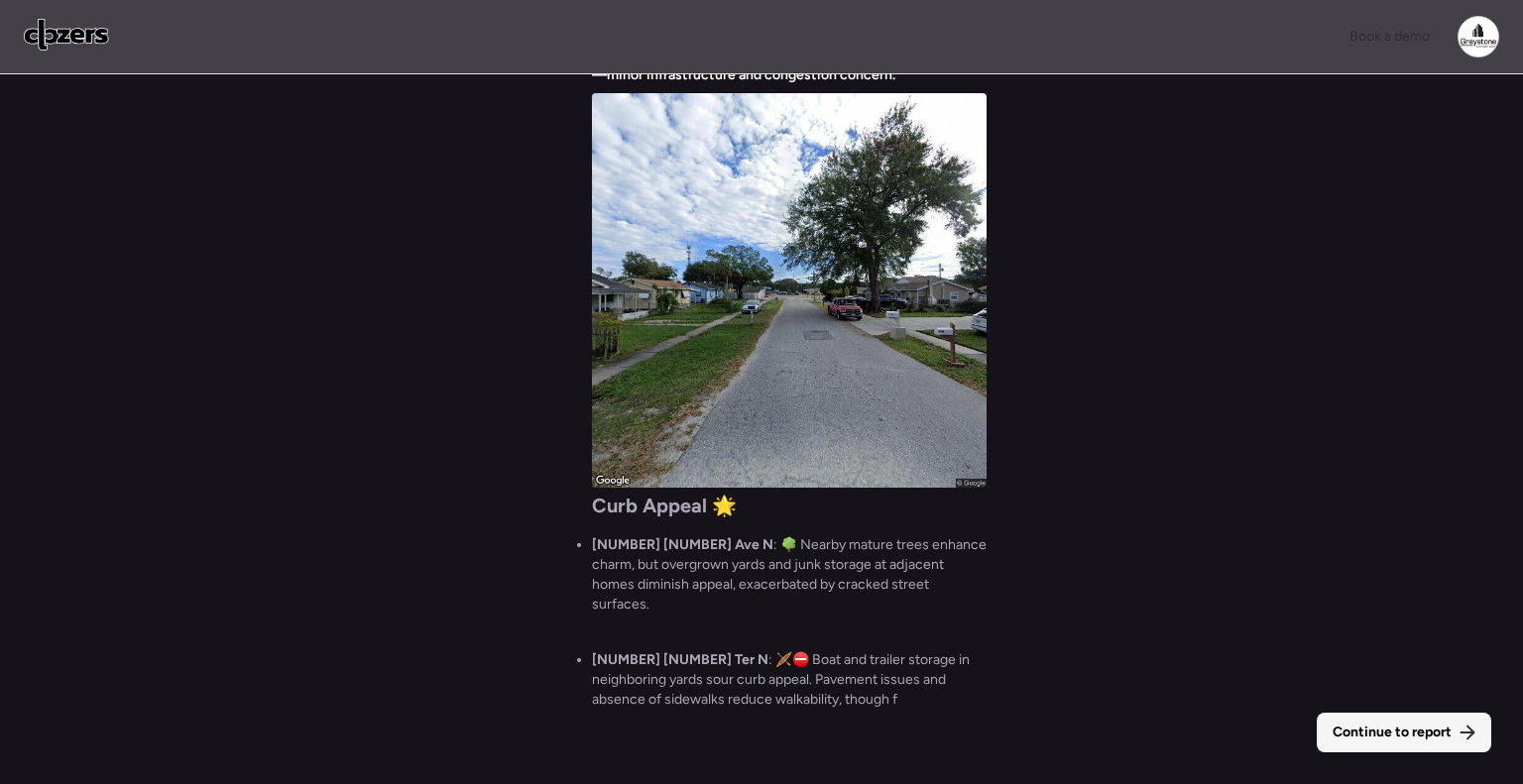 click on "Continue to report" at bounding box center (1404, 732) 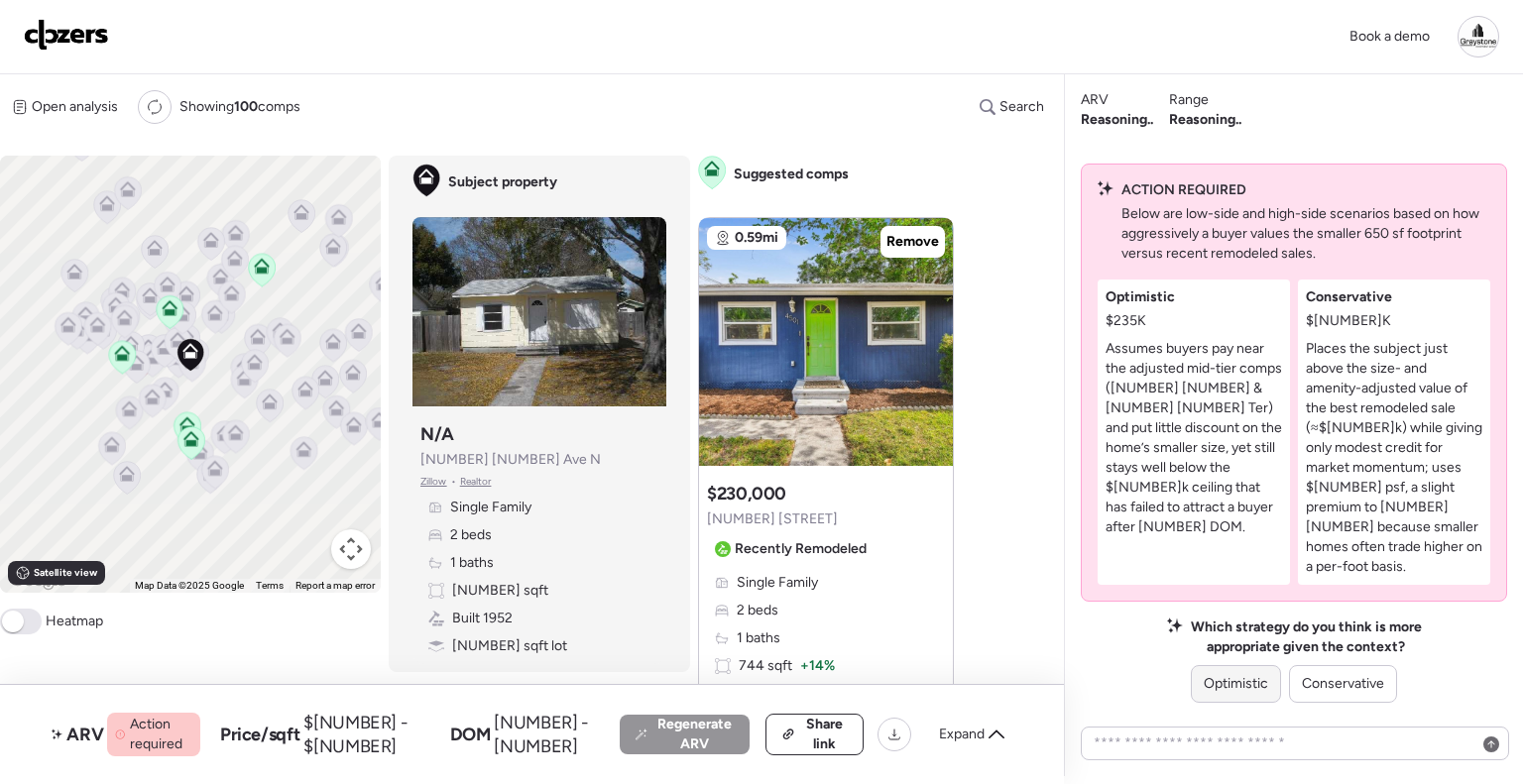 click on "Optimistic" at bounding box center (1235, 684) 